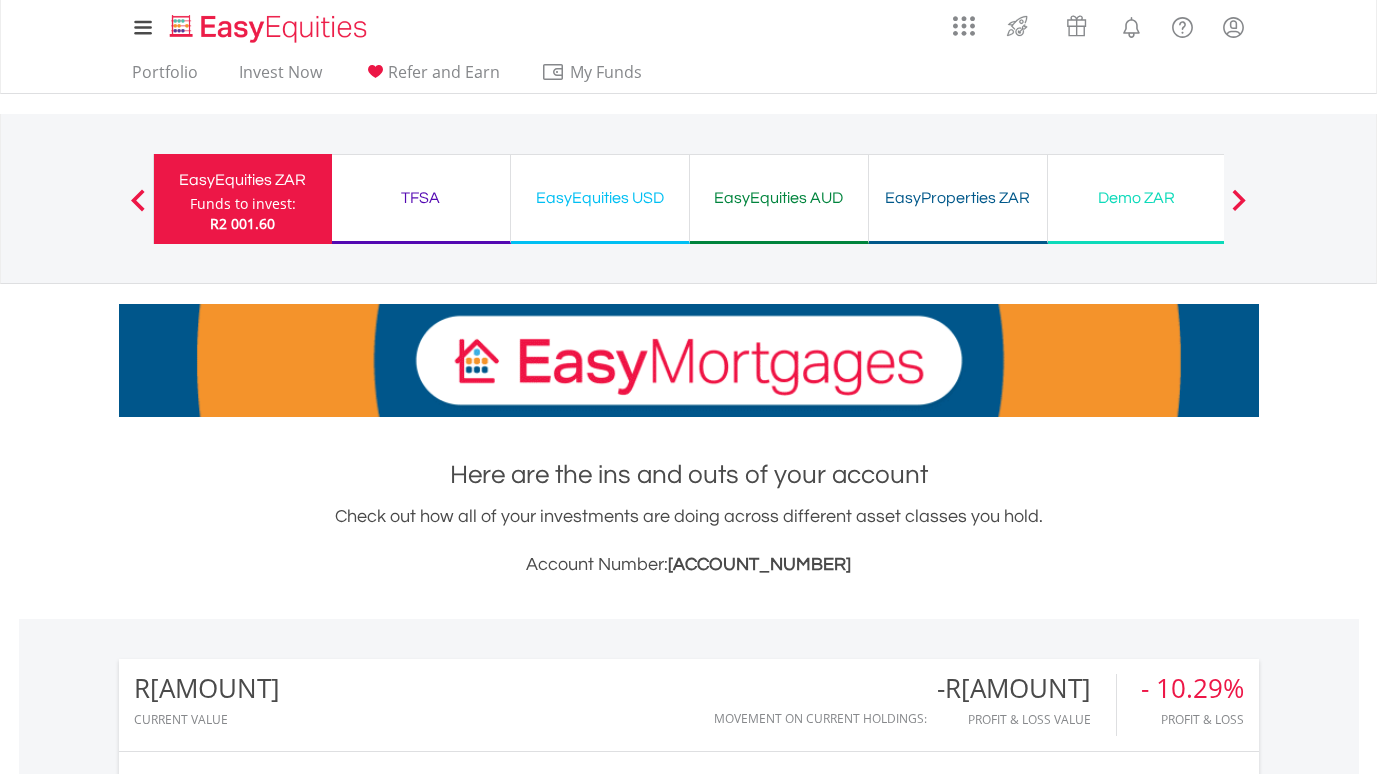 scroll, scrollTop: 0, scrollLeft: 0, axis: both 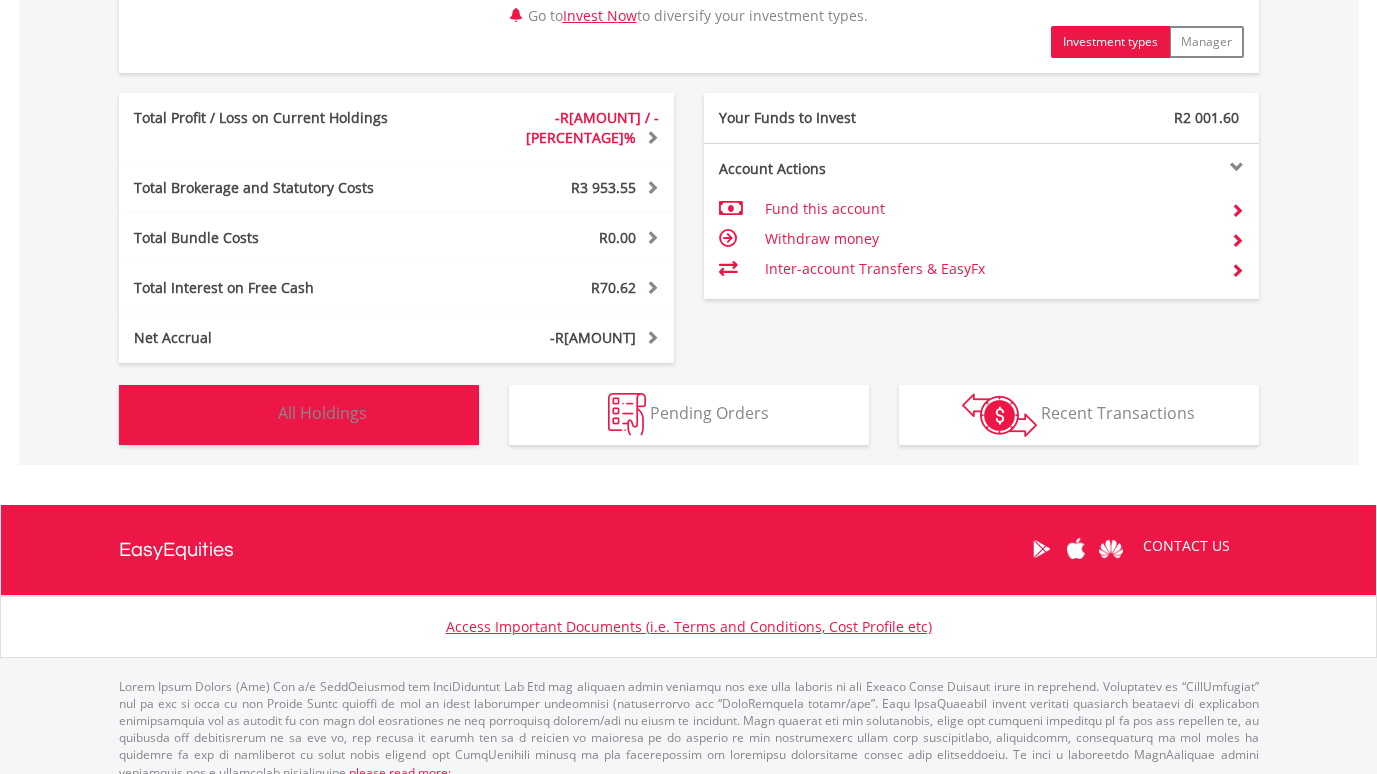 click on "Holdings
All Holdings" at bounding box center [299, 415] 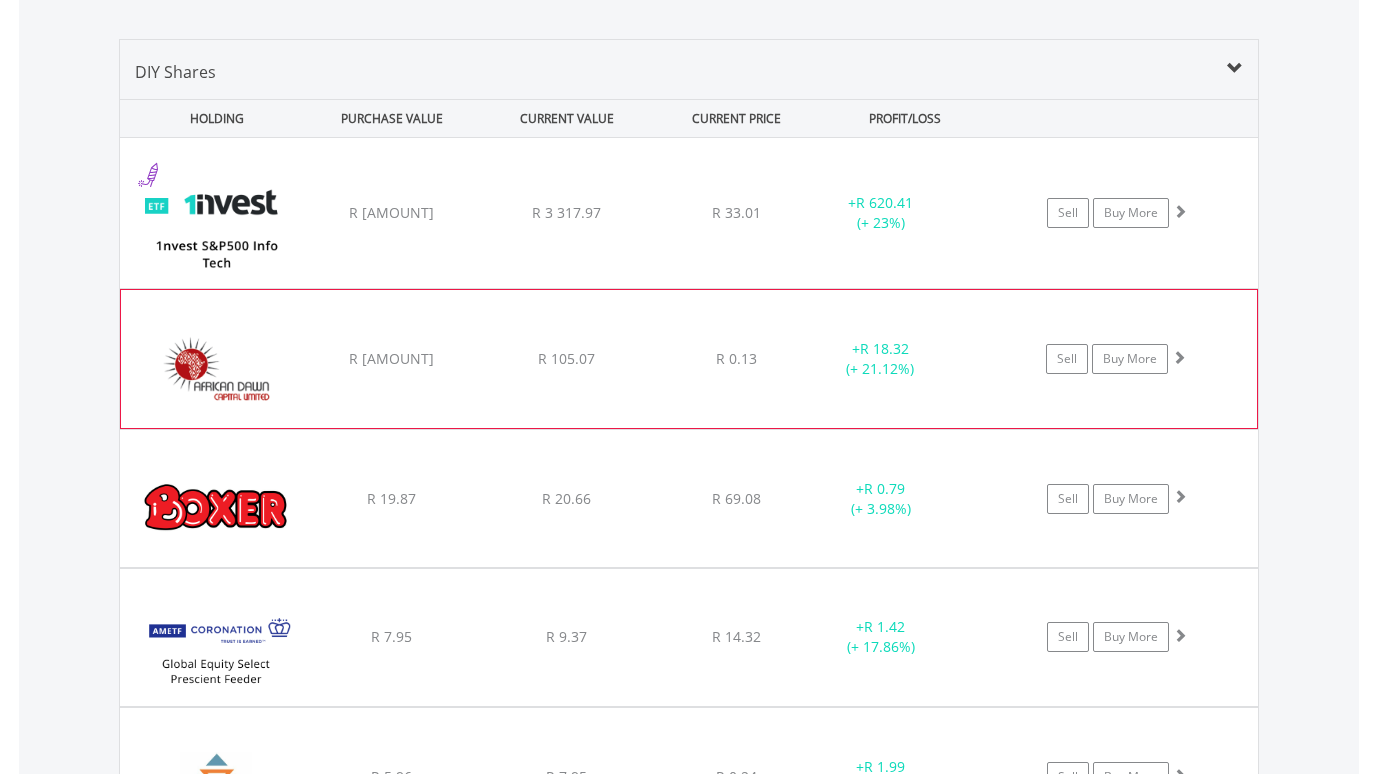 scroll, scrollTop: 1663, scrollLeft: 0, axis: vertical 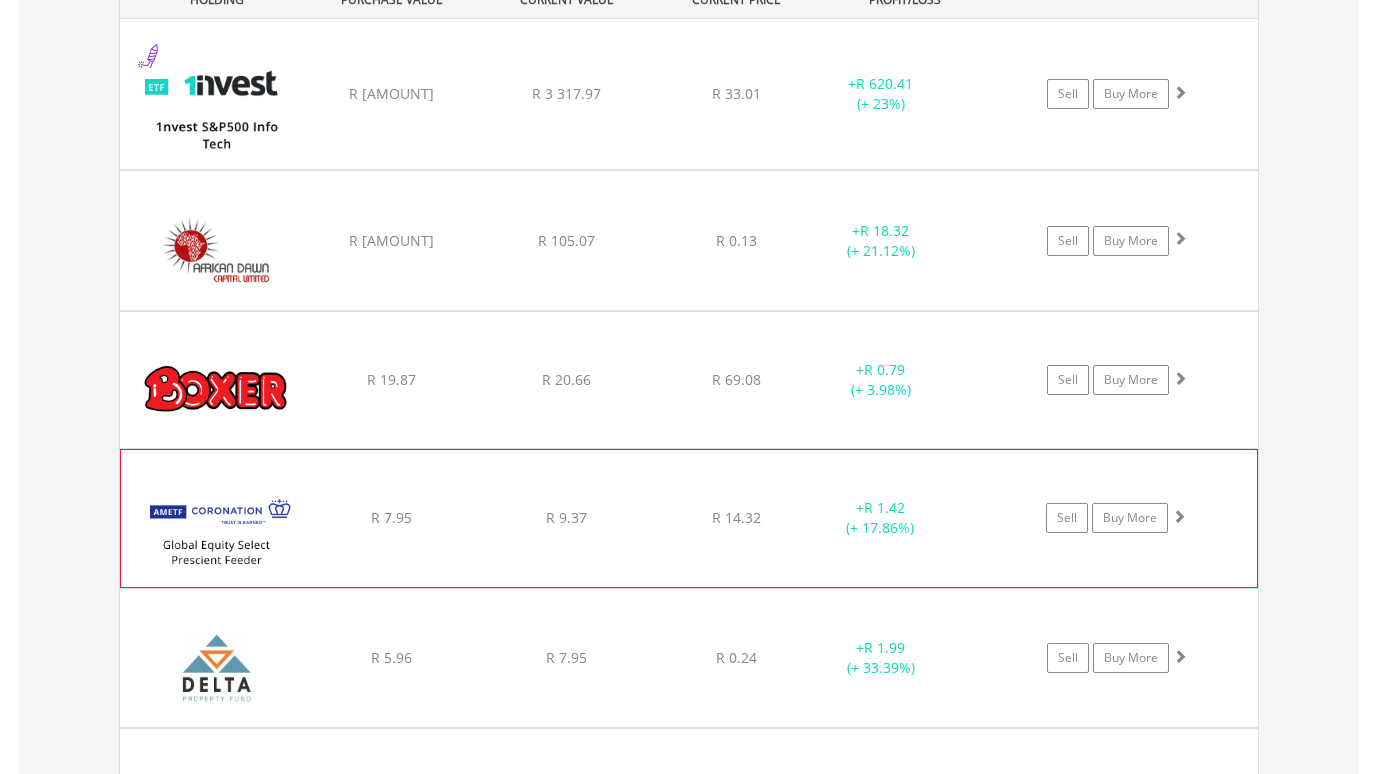 click on "﻿
Coronation Global Equity Select Prescient Feeder AMETF
R 7.95
R 9.37
R 14.32
+  R 1.42 (+ 17.86%)
Sell
Buy More" at bounding box center (689, 94) 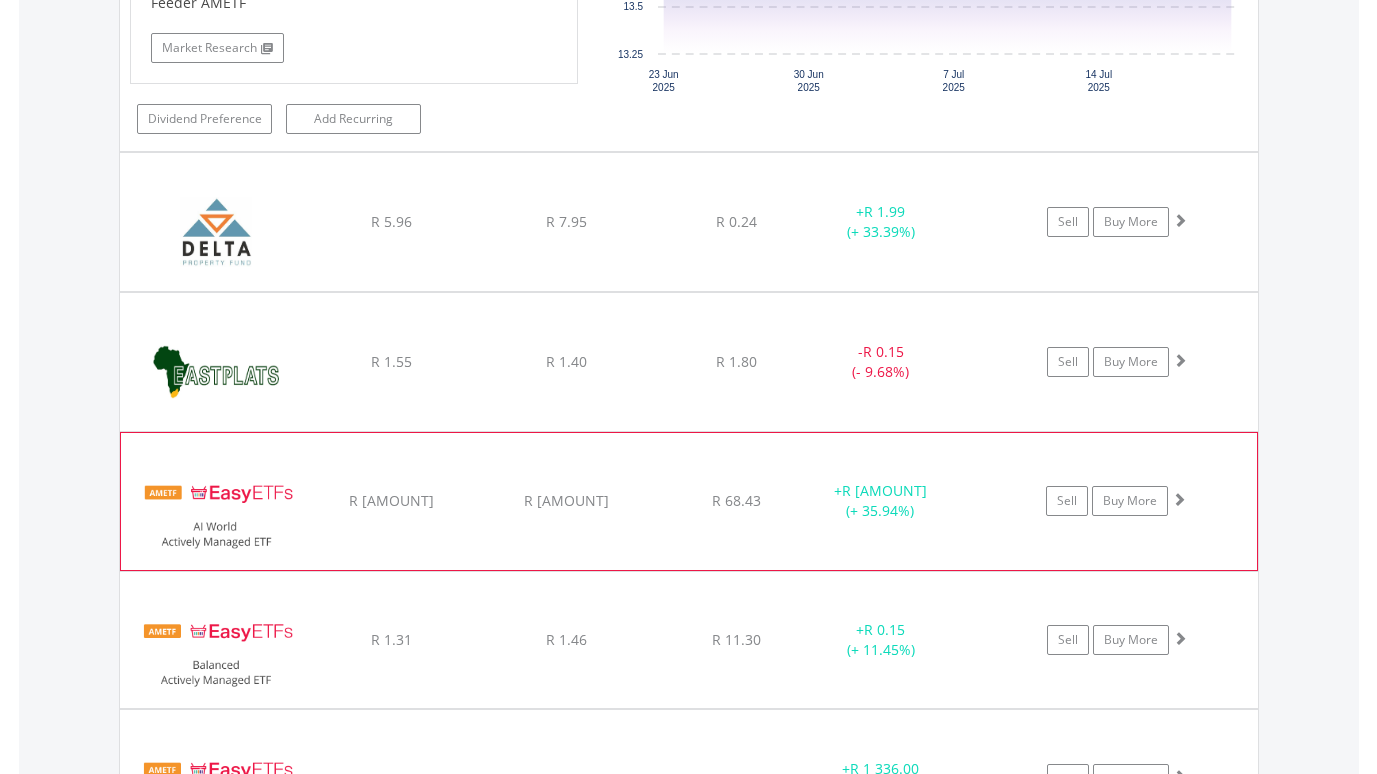 scroll, scrollTop: 2563, scrollLeft: 0, axis: vertical 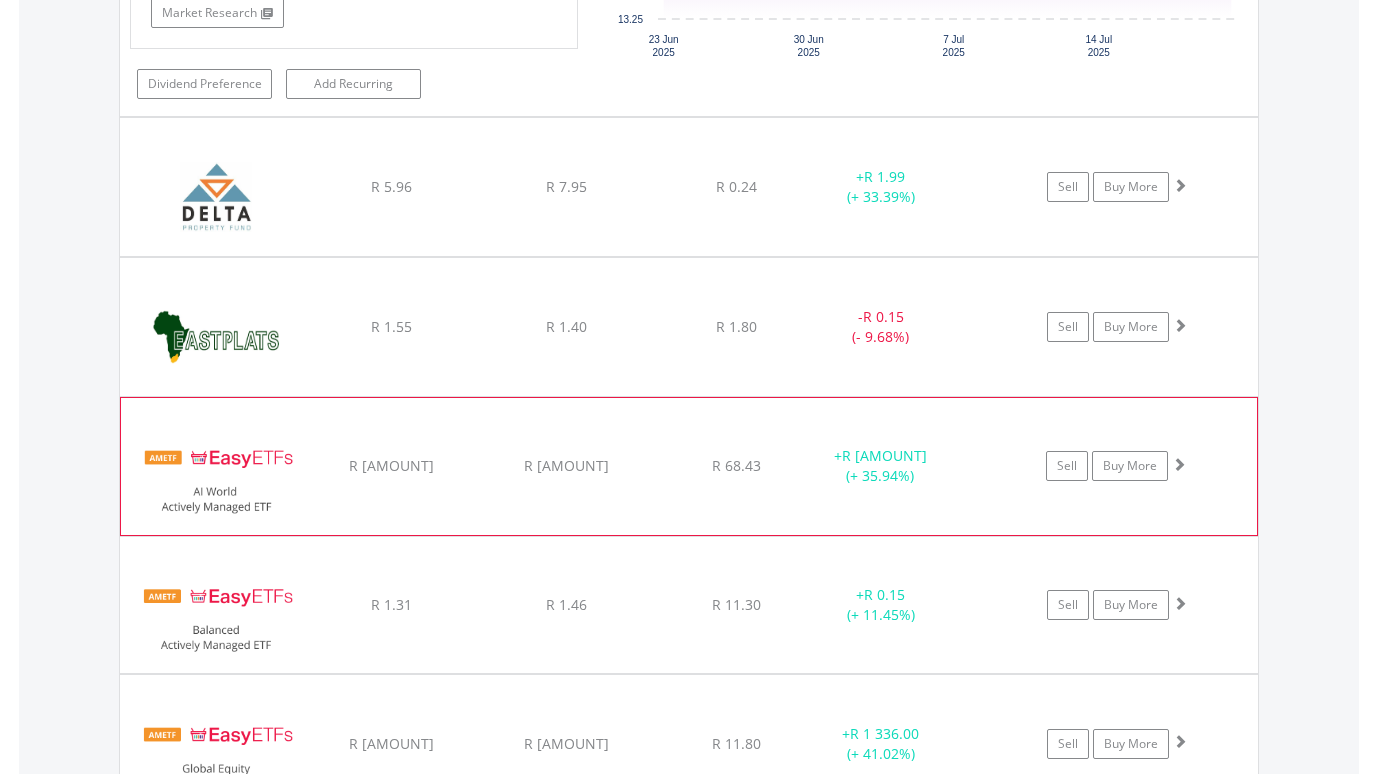 click on "﻿
EasyETFs AI World Actively Managed ETF
R 2 030.17
R 2 759.89
R 68.43
+  R 729.72 (+ 35.94%)
Sell
Buy More" at bounding box center (689, -806) 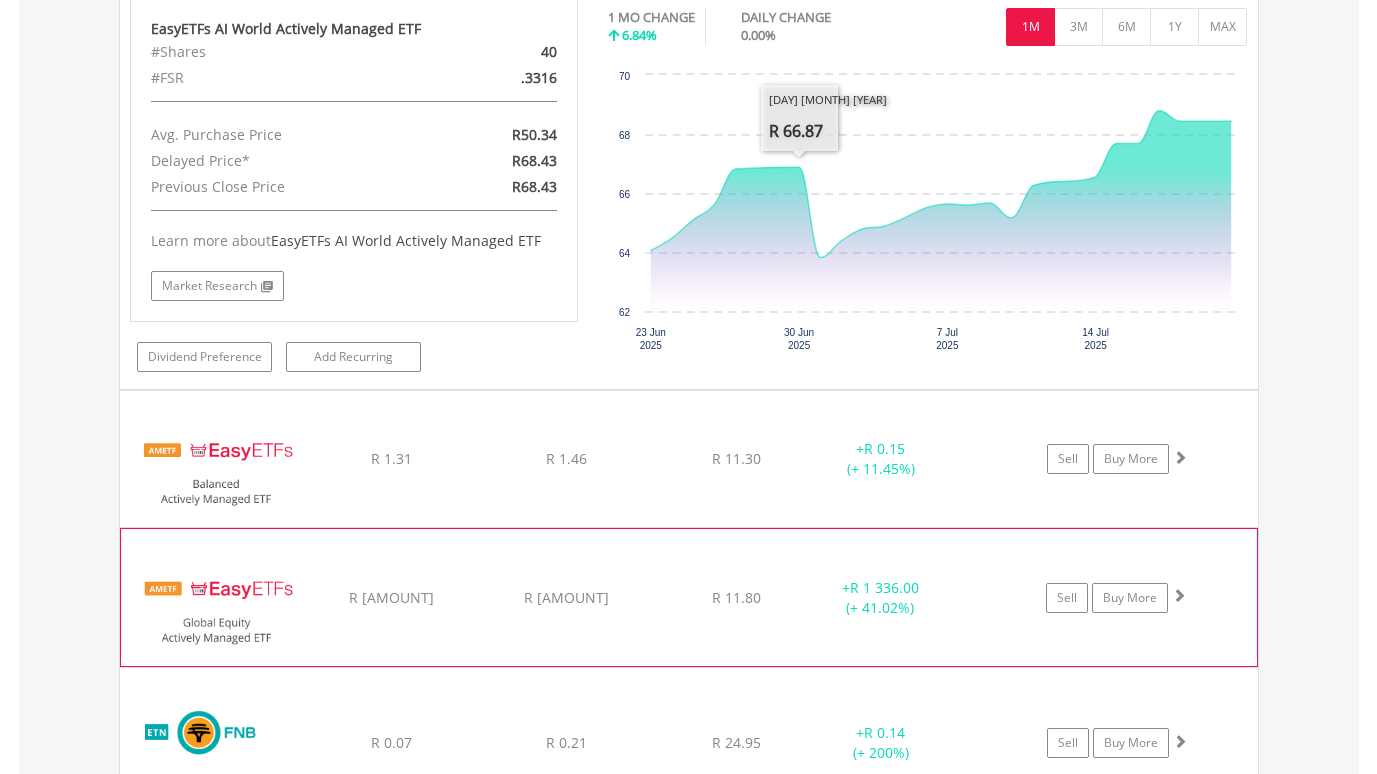 scroll, scrollTop: 3163, scrollLeft: 0, axis: vertical 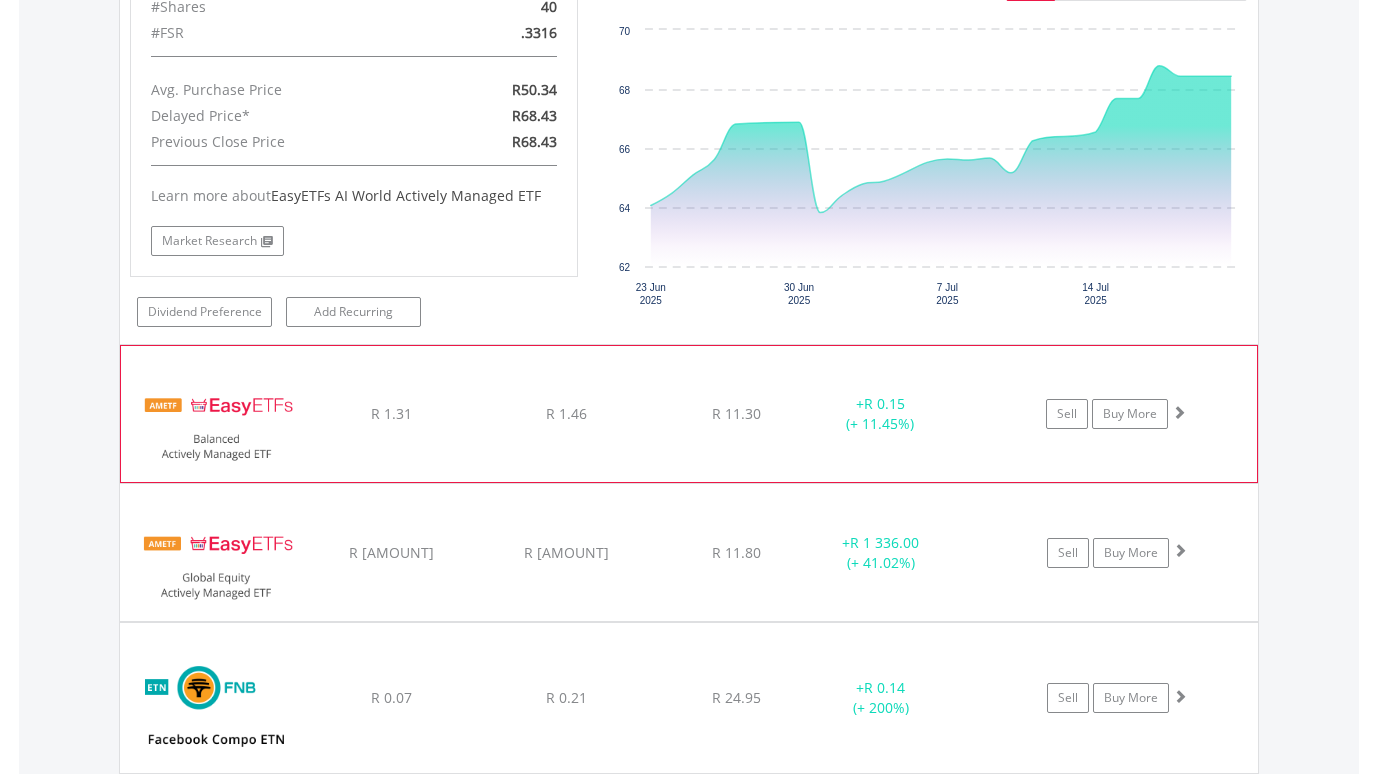 click on "﻿
EasyETFs Balanced Actively Managed ETF
R 1.31
R 1.46
R 11.30
+  R 0.15 (+ 11.45%)
Sell
Buy More" at bounding box center (689, -1406) 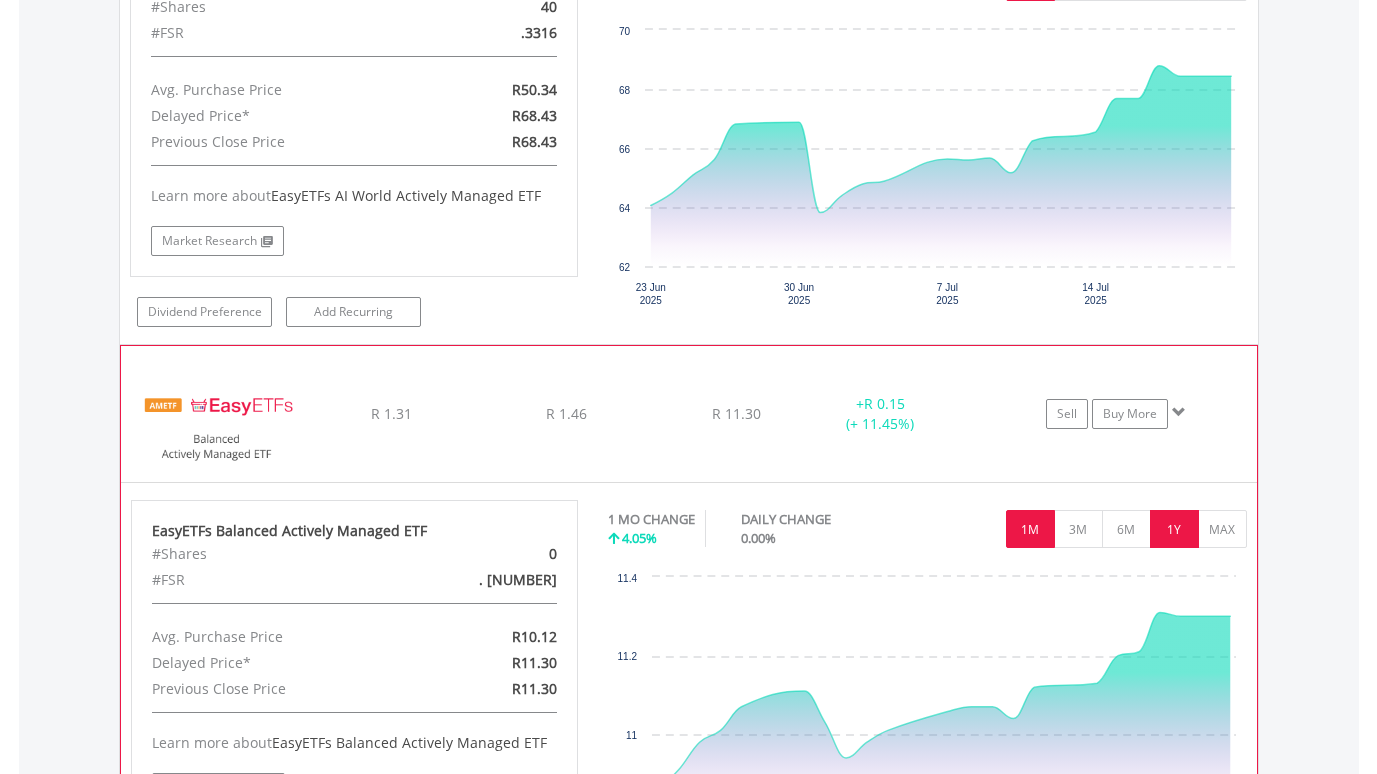 click on "1Y" at bounding box center (1174, 529) 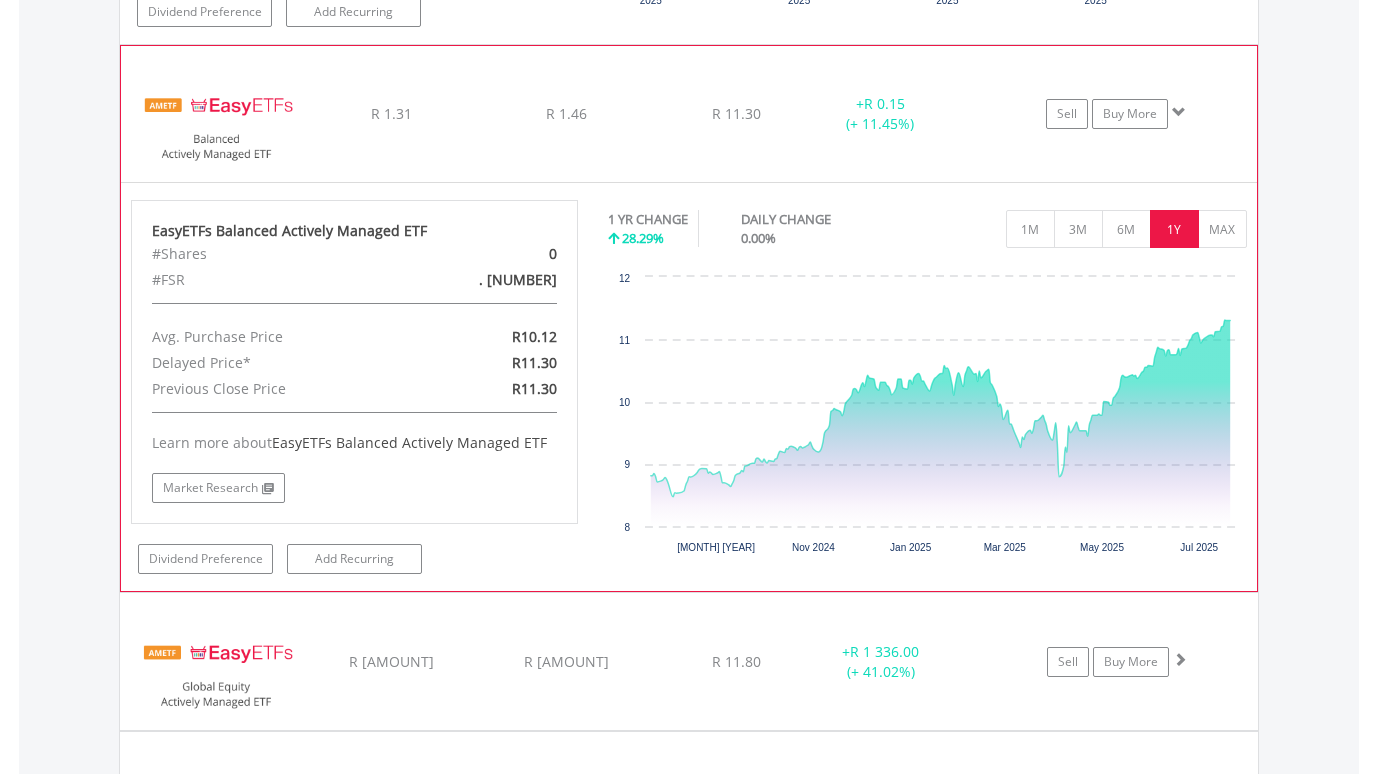 scroll, scrollTop: 3563, scrollLeft: 0, axis: vertical 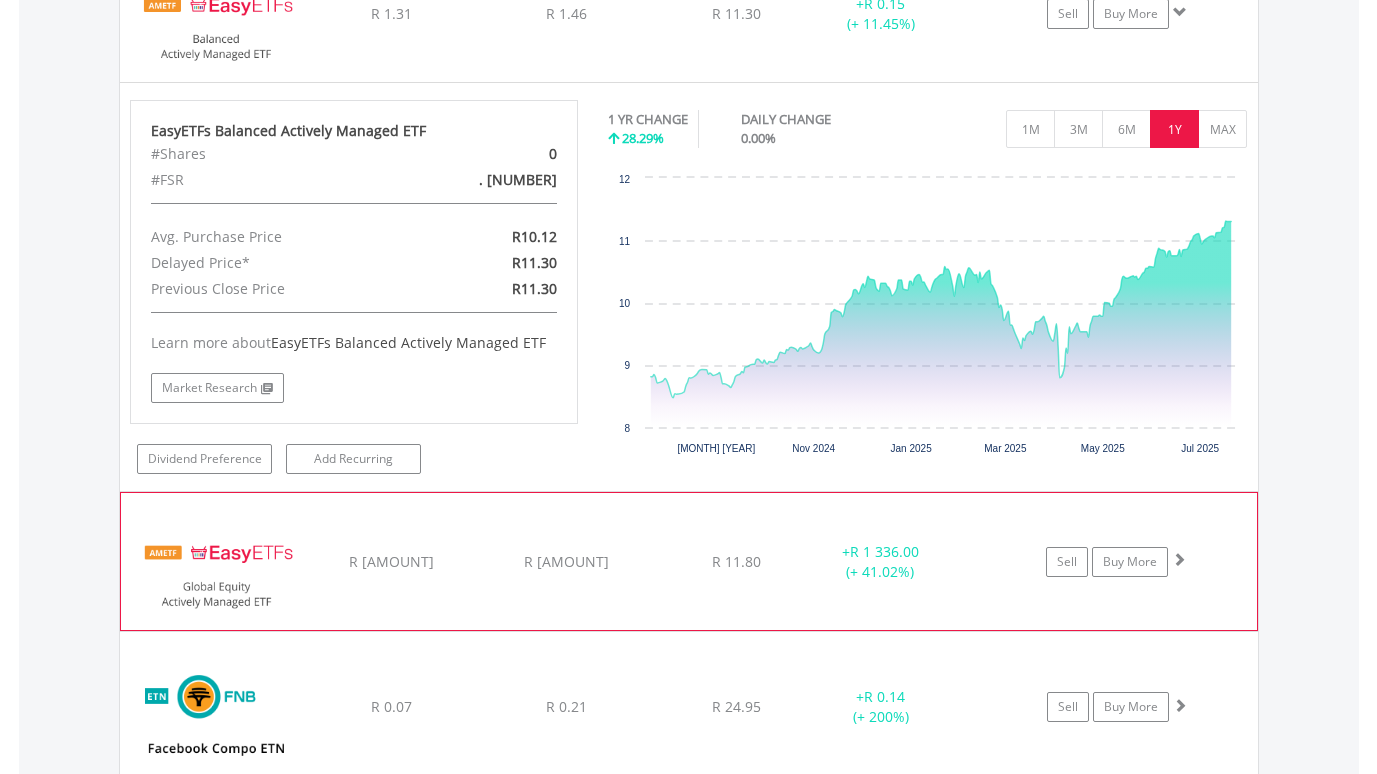 click on "R 3 256.91" at bounding box center [391, -1806] 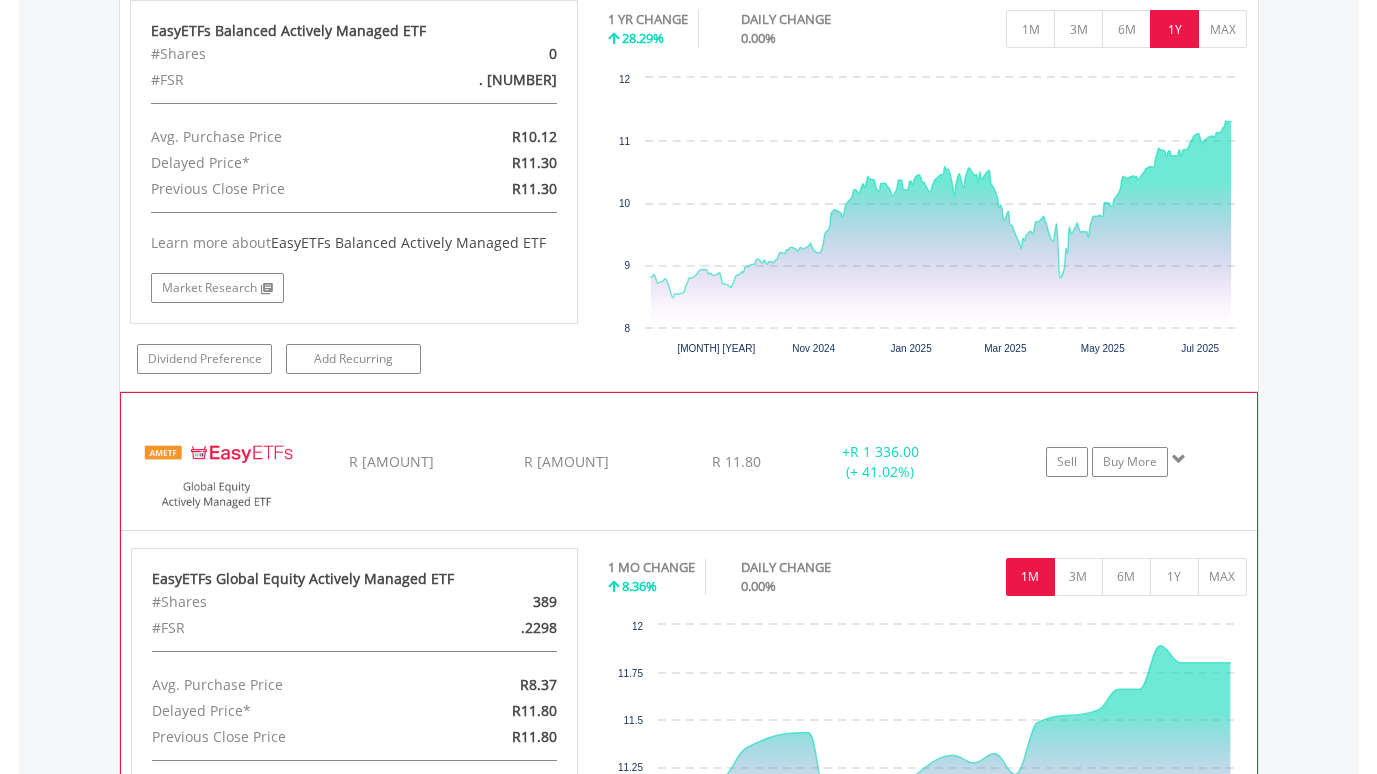 scroll, scrollTop: 3763, scrollLeft: 0, axis: vertical 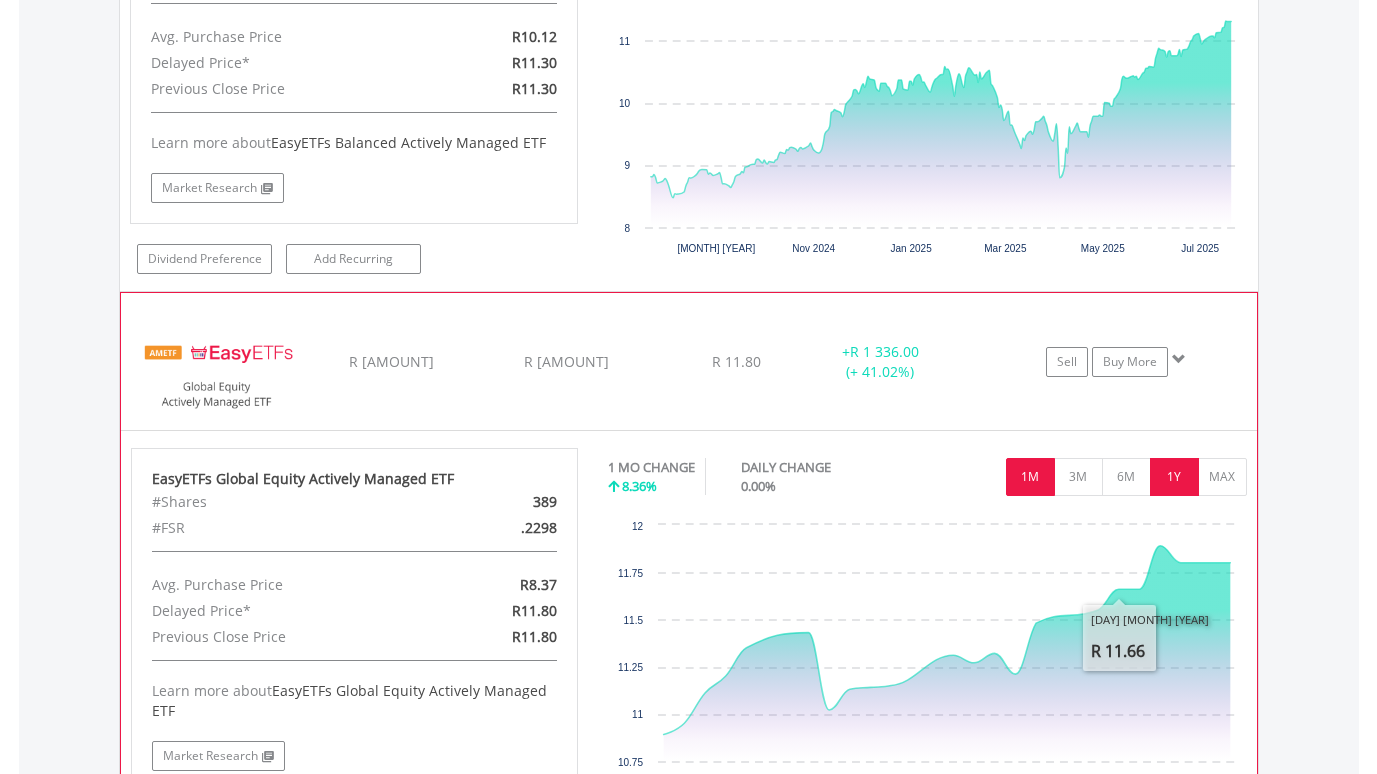click on "1Y" at bounding box center (1174, 477) 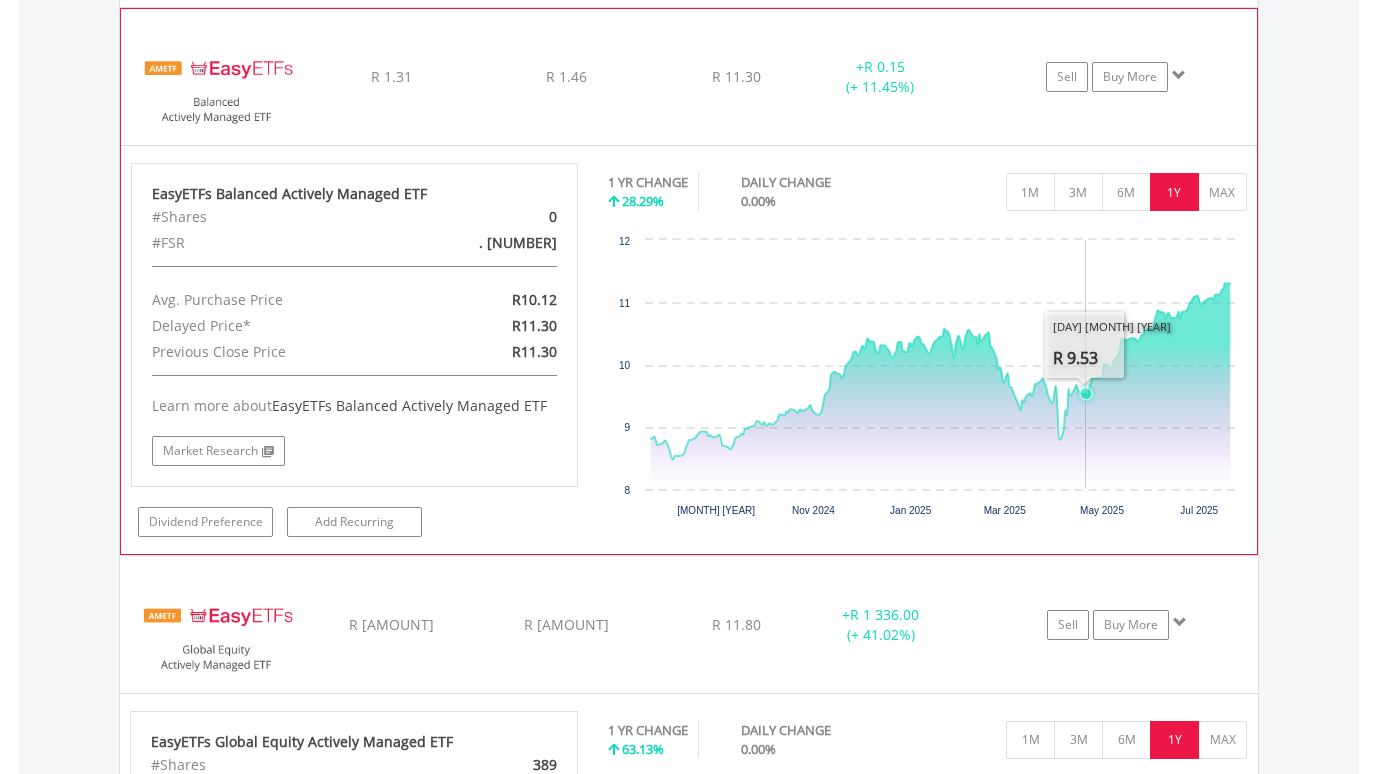 scroll, scrollTop: 3463, scrollLeft: 0, axis: vertical 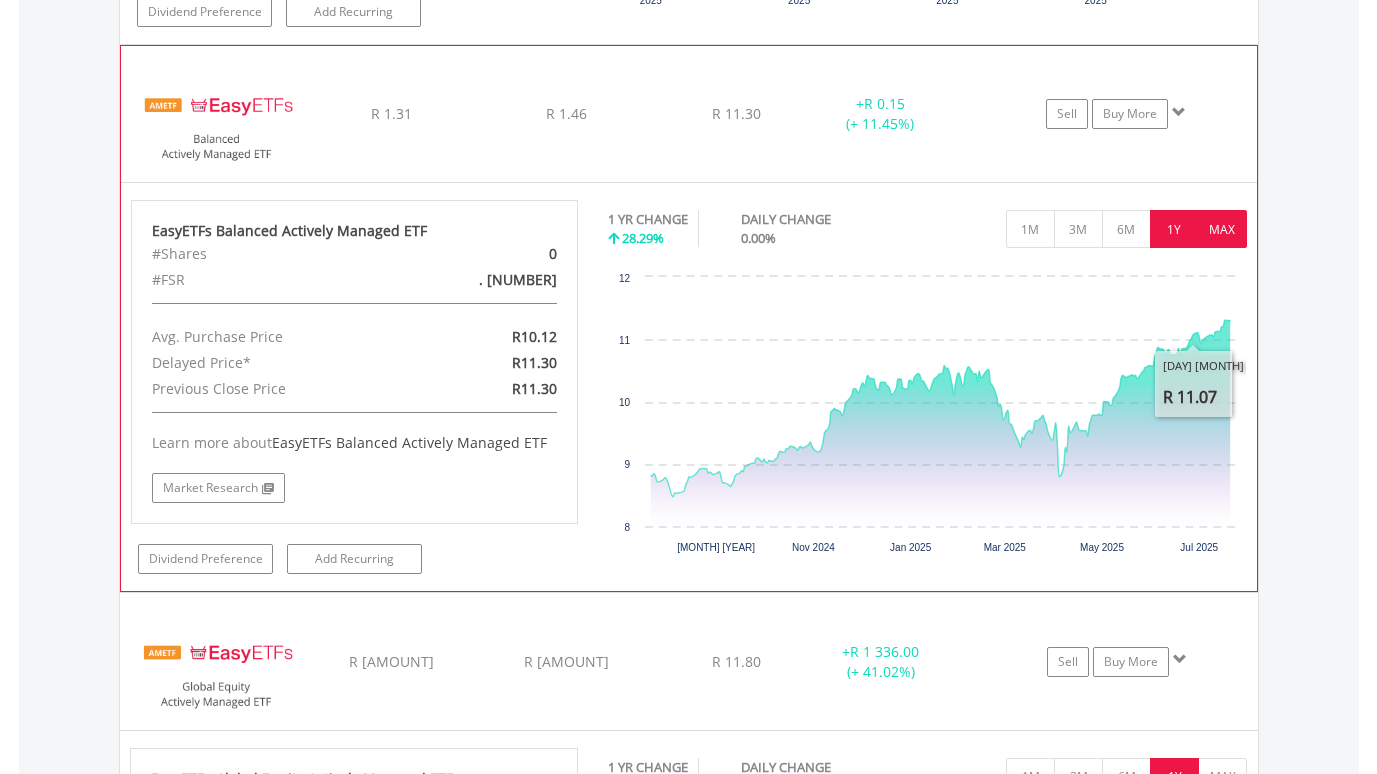 click on "MAX" at bounding box center [1222, 229] 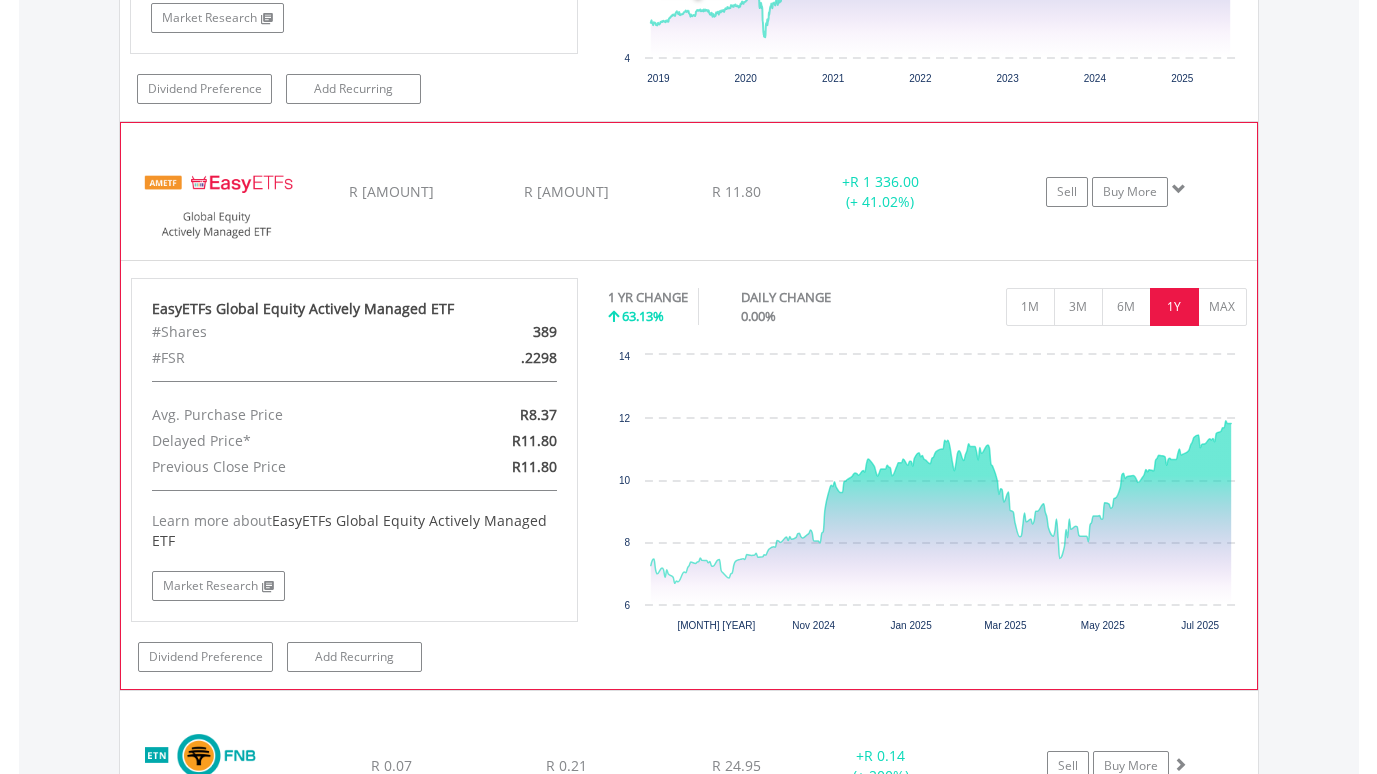 scroll, scrollTop: 3963, scrollLeft: 0, axis: vertical 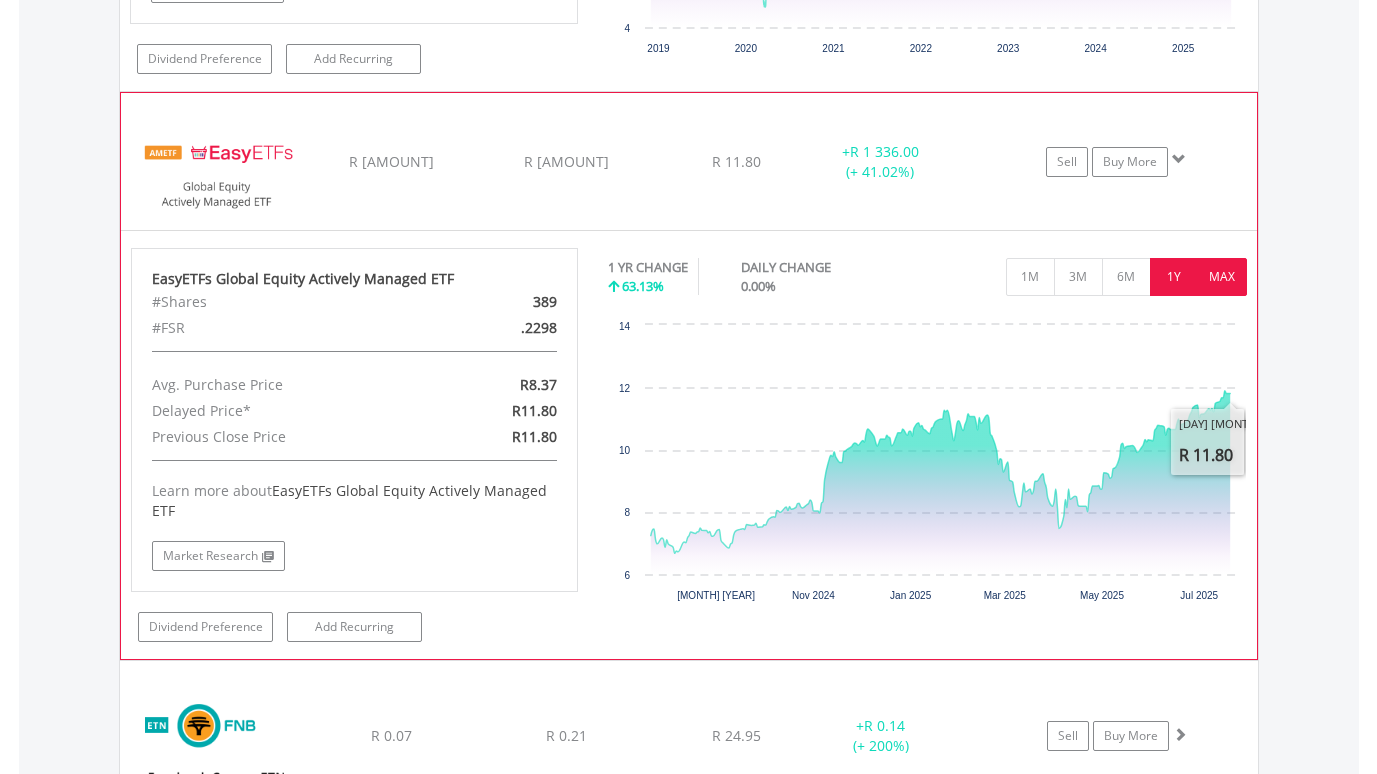 click on "MAX" at bounding box center (1222, 277) 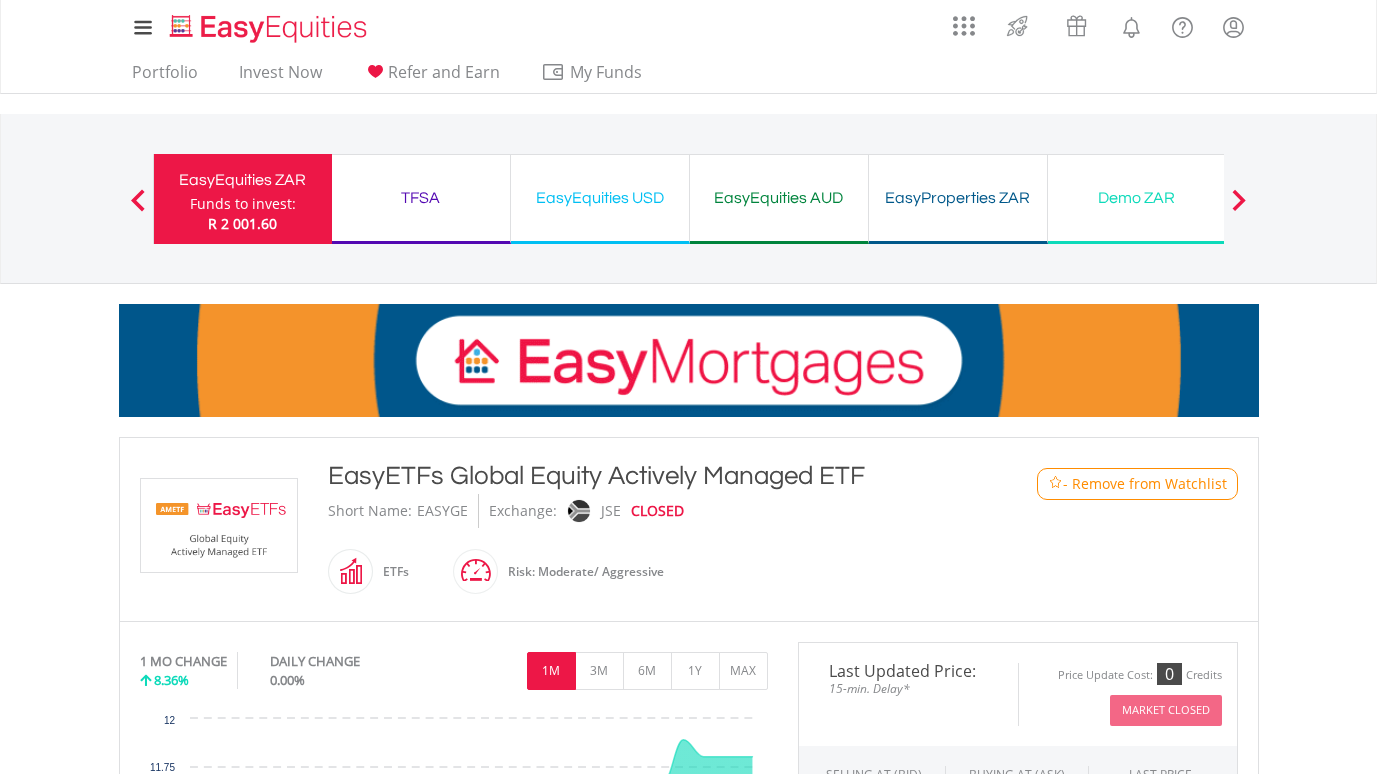 scroll, scrollTop: 0, scrollLeft: 0, axis: both 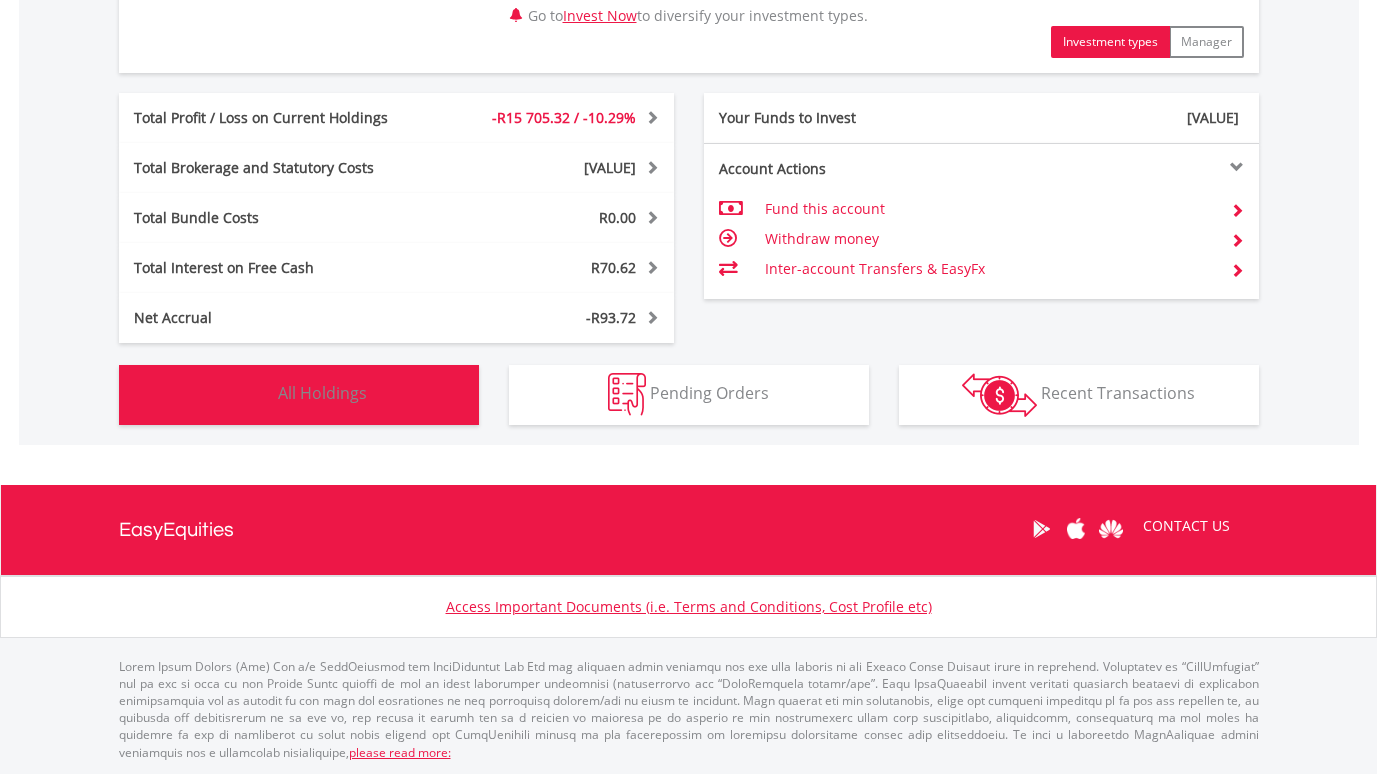 click on "Holdings
All Holdings" at bounding box center (299, 395) 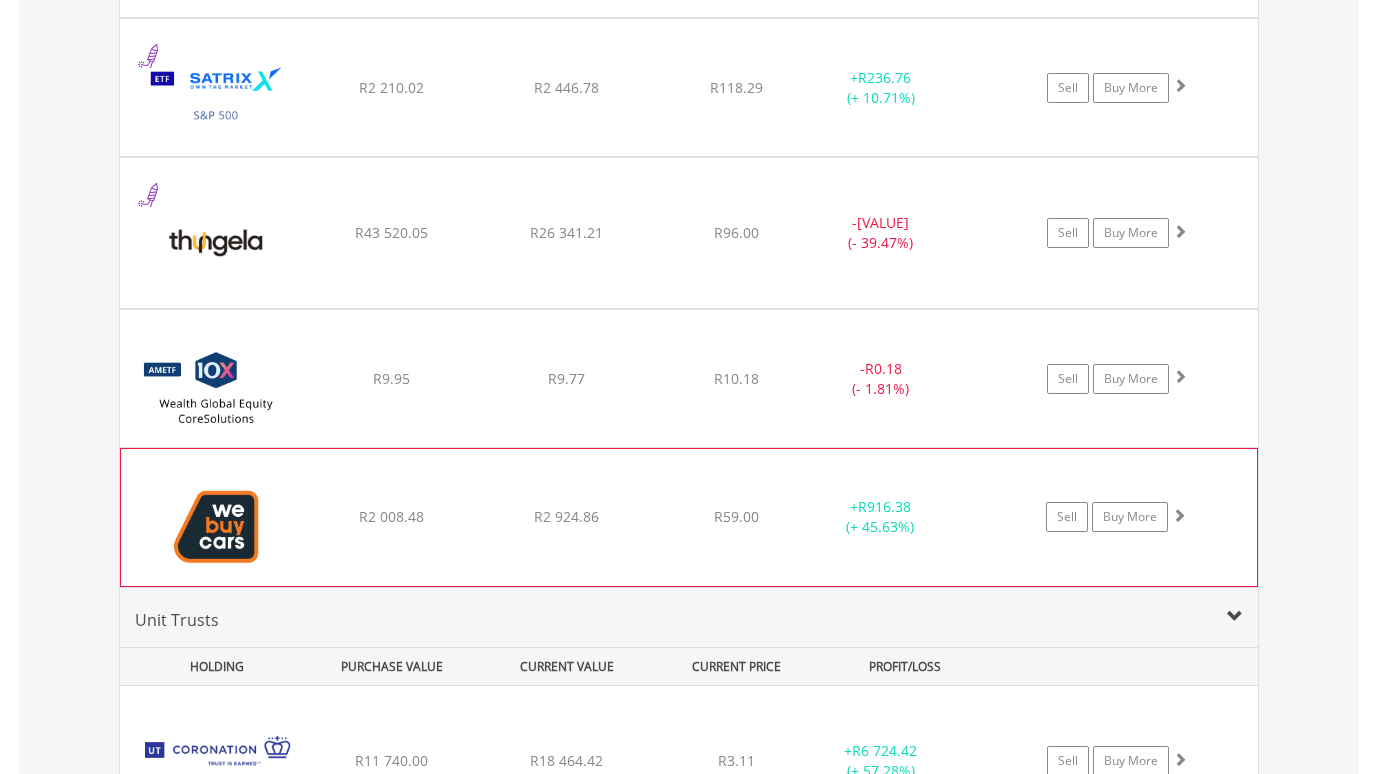 scroll, scrollTop: 4063, scrollLeft: 0, axis: vertical 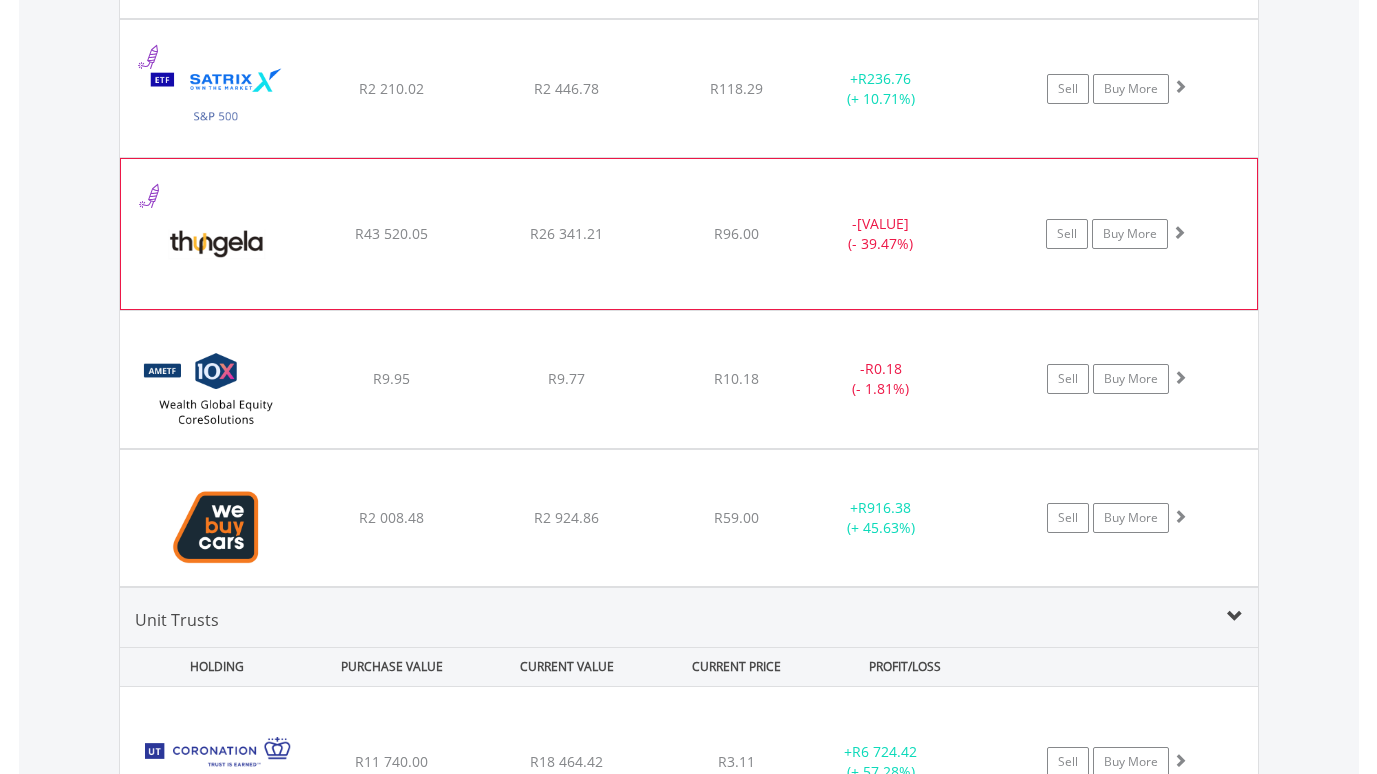 click on "﻿
Thungela Resources Limited
R43 520.05
R26 341.21
R96.00
-  R17 178.84 (- 39.47%)
Sell
Buy More" at bounding box center [689, -2326] 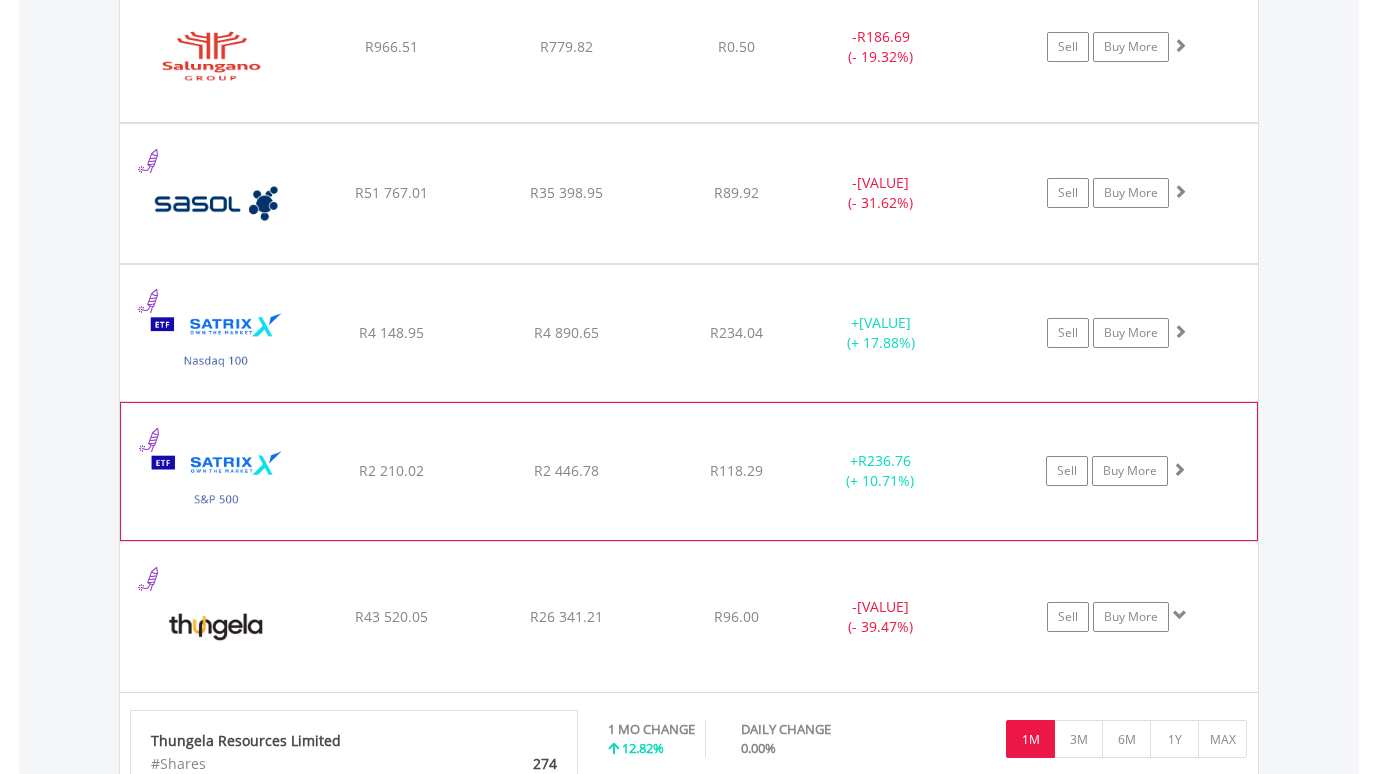 scroll, scrollTop: 3663, scrollLeft: 0, axis: vertical 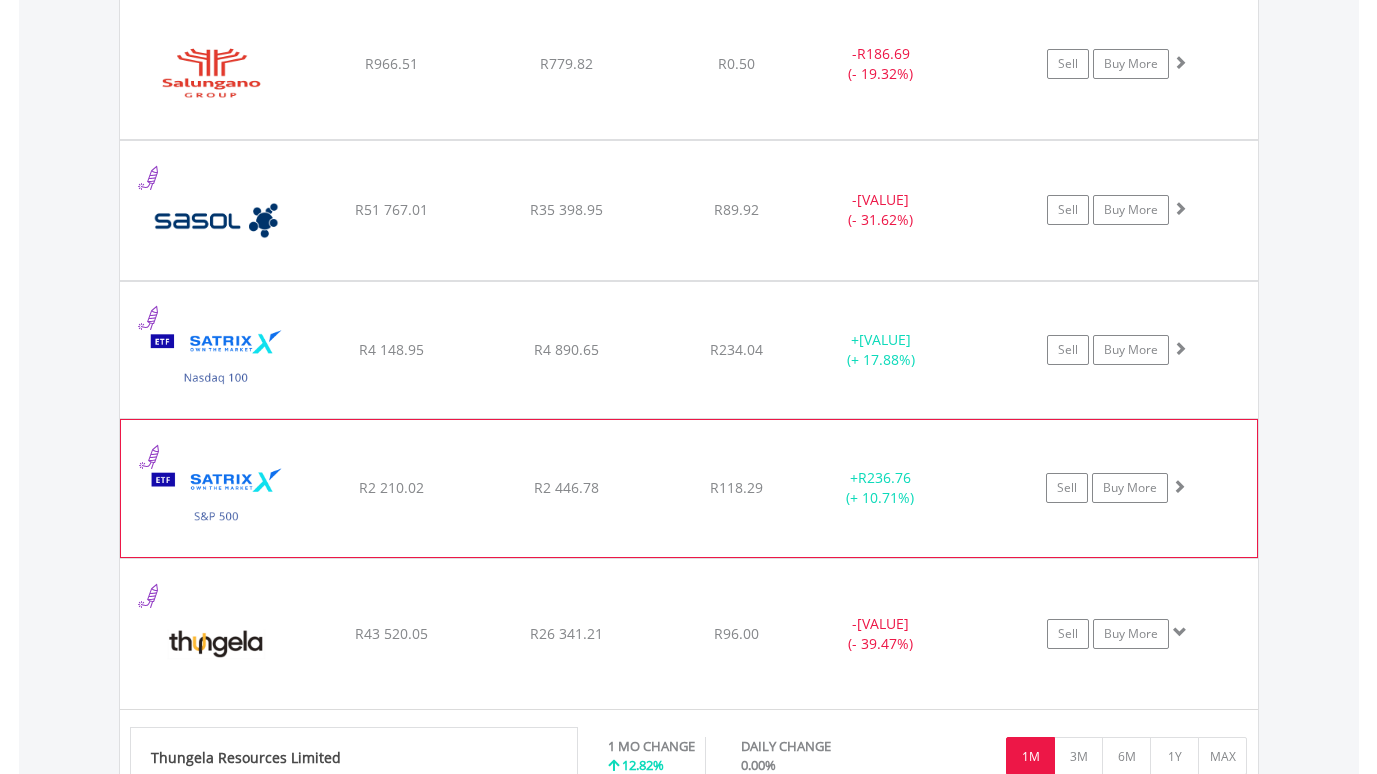 click on "﻿
Sasol Limited
R51 767.01
R35 398.95
R89.92
-  R16 368.06 (- 31.62%)
Sell
Buy More" at bounding box center [689, -1926] 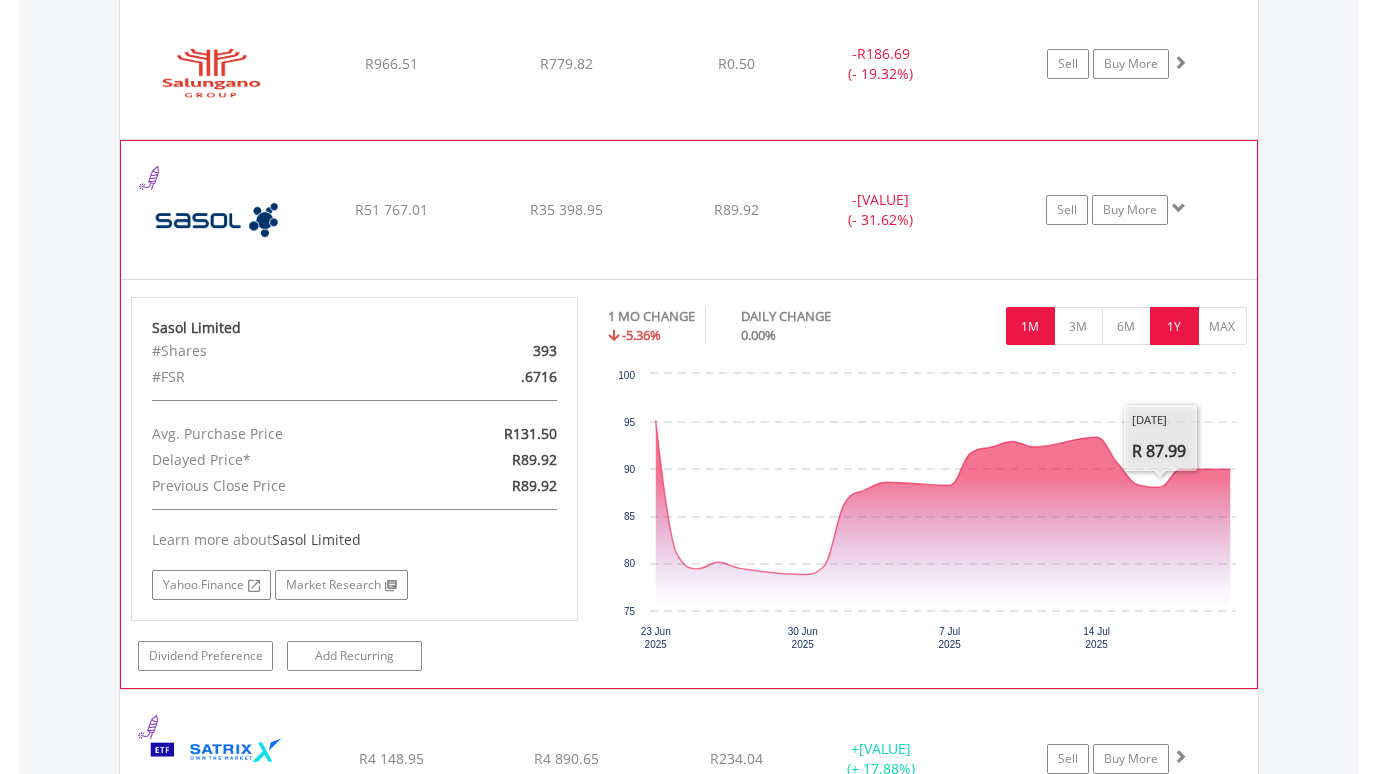 click on "1Y" at bounding box center [1174, 326] 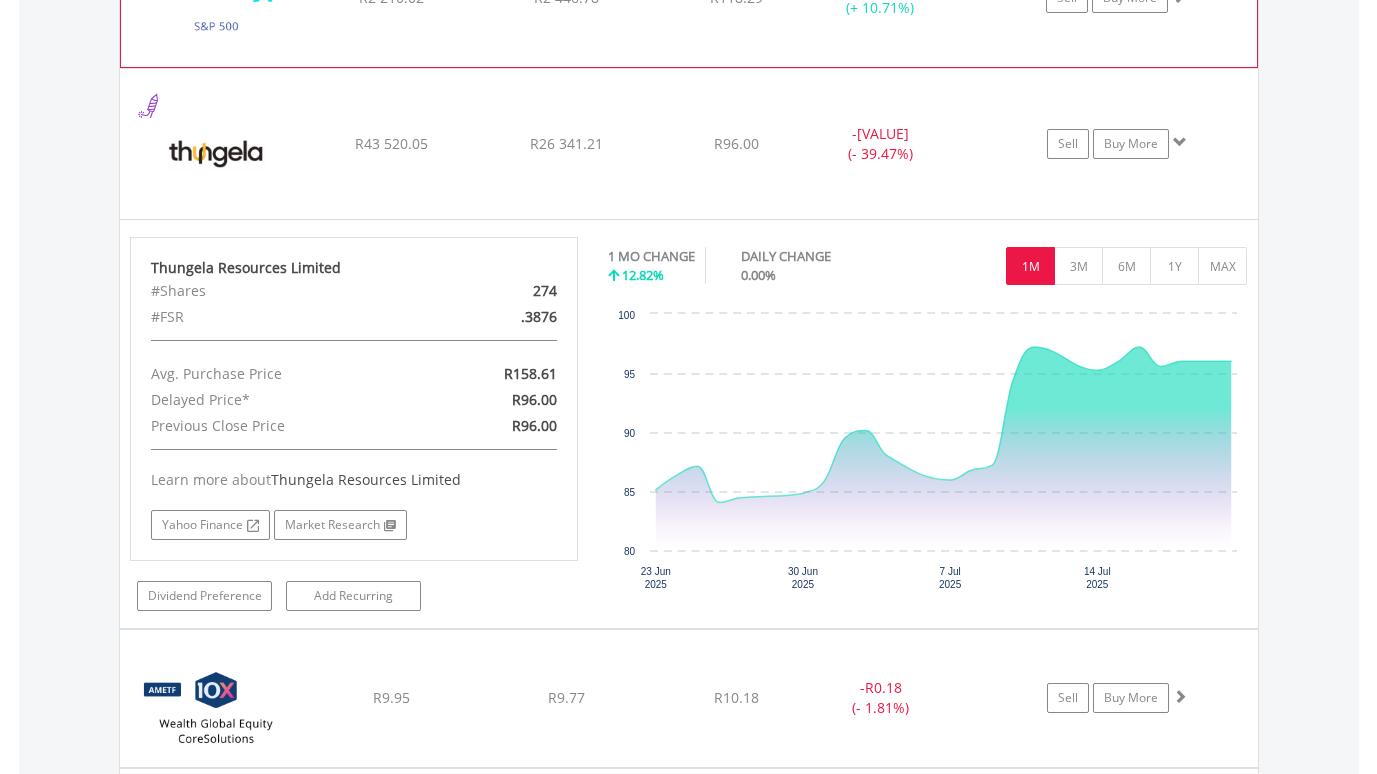 scroll, scrollTop: 4564, scrollLeft: 0, axis: vertical 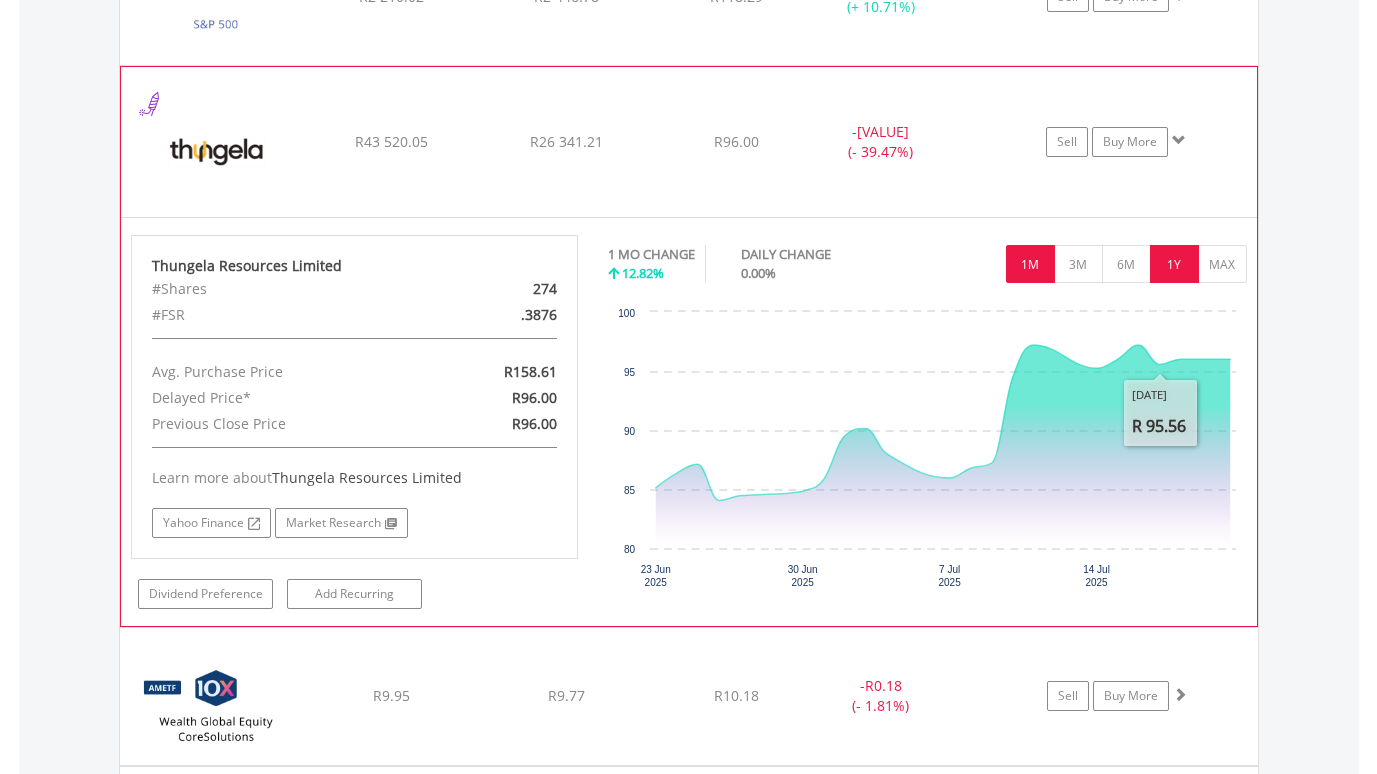 click on "1Y" at bounding box center [1174, 264] 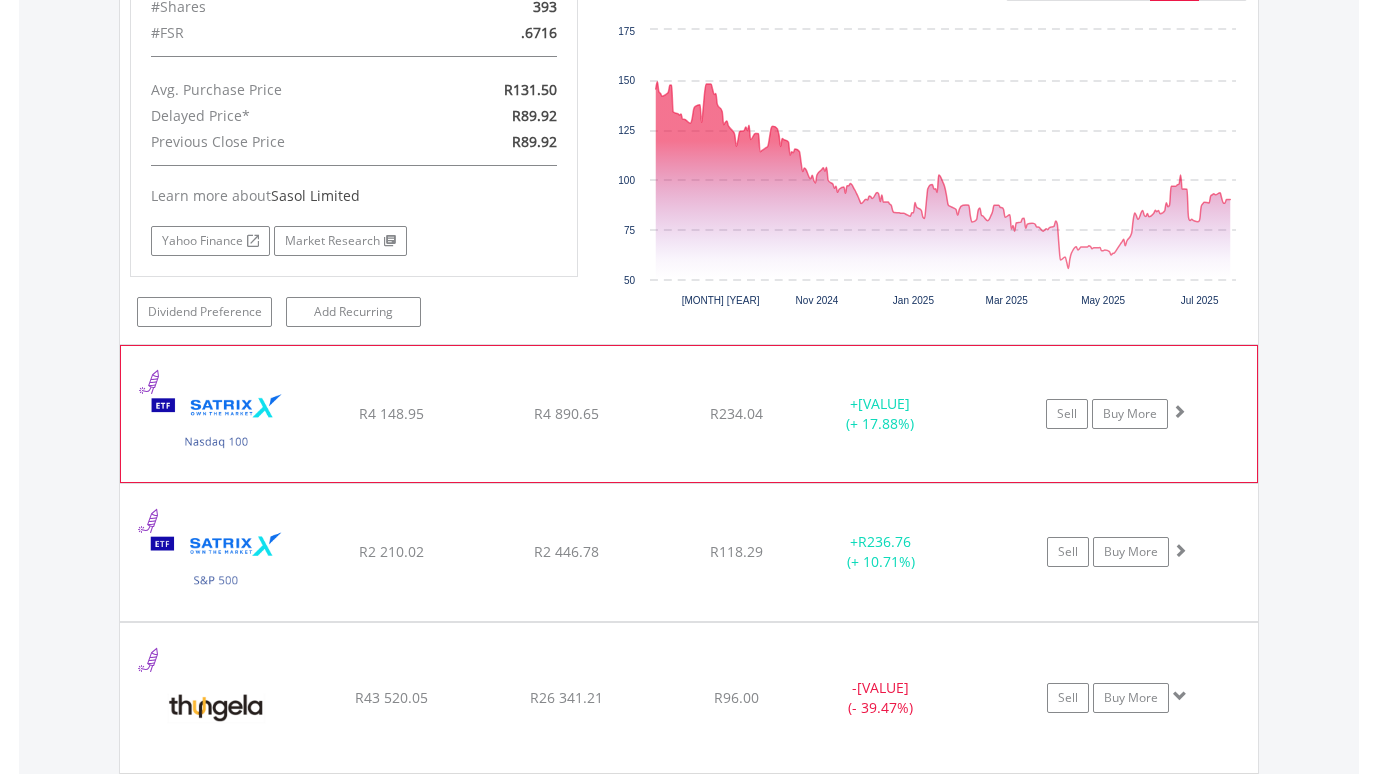 scroll, scrollTop: 4065, scrollLeft: 0, axis: vertical 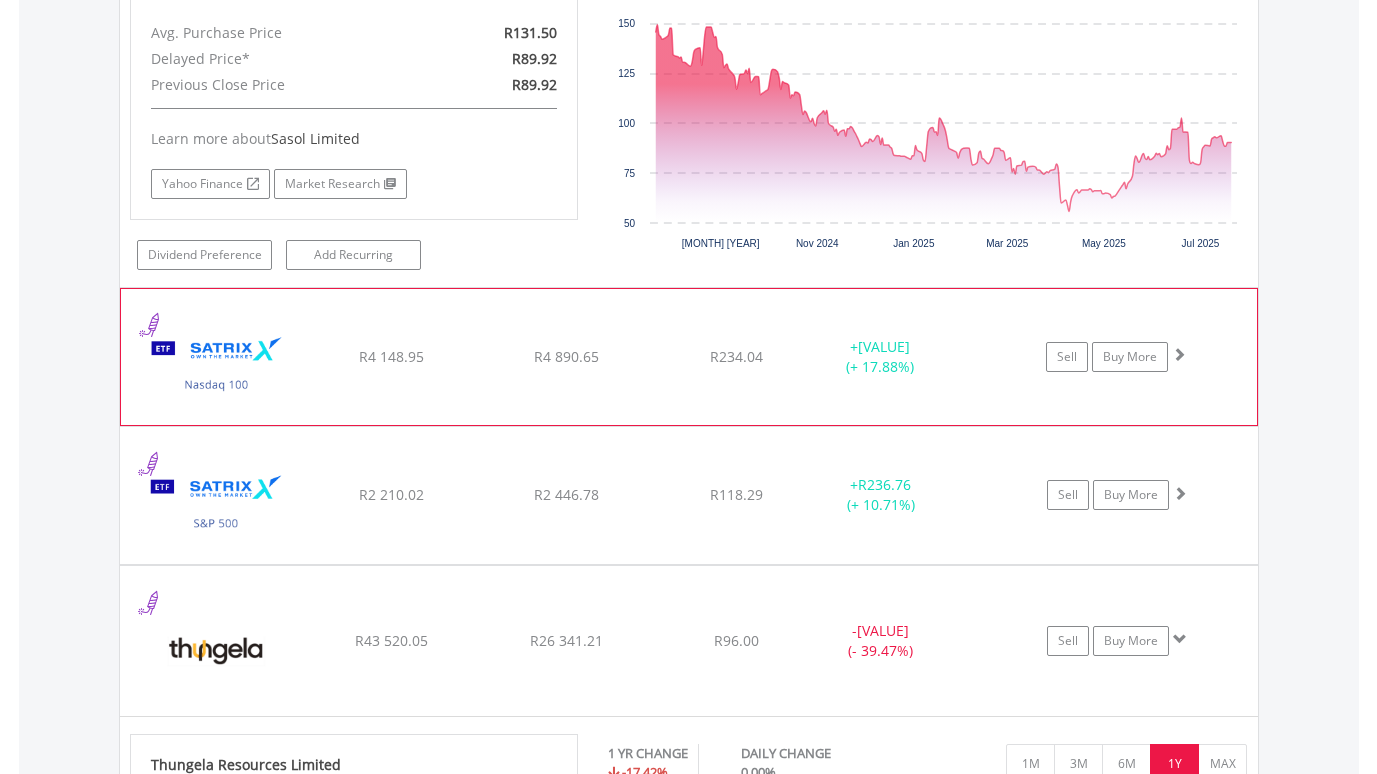 click on "﻿
Satrix Nasdaq 100 ETF
R4 148.95
R4 890.65
R234.04
+  R741.70 (+ 17.88%)
Sell
Buy More" at bounding box center (689, -2328) 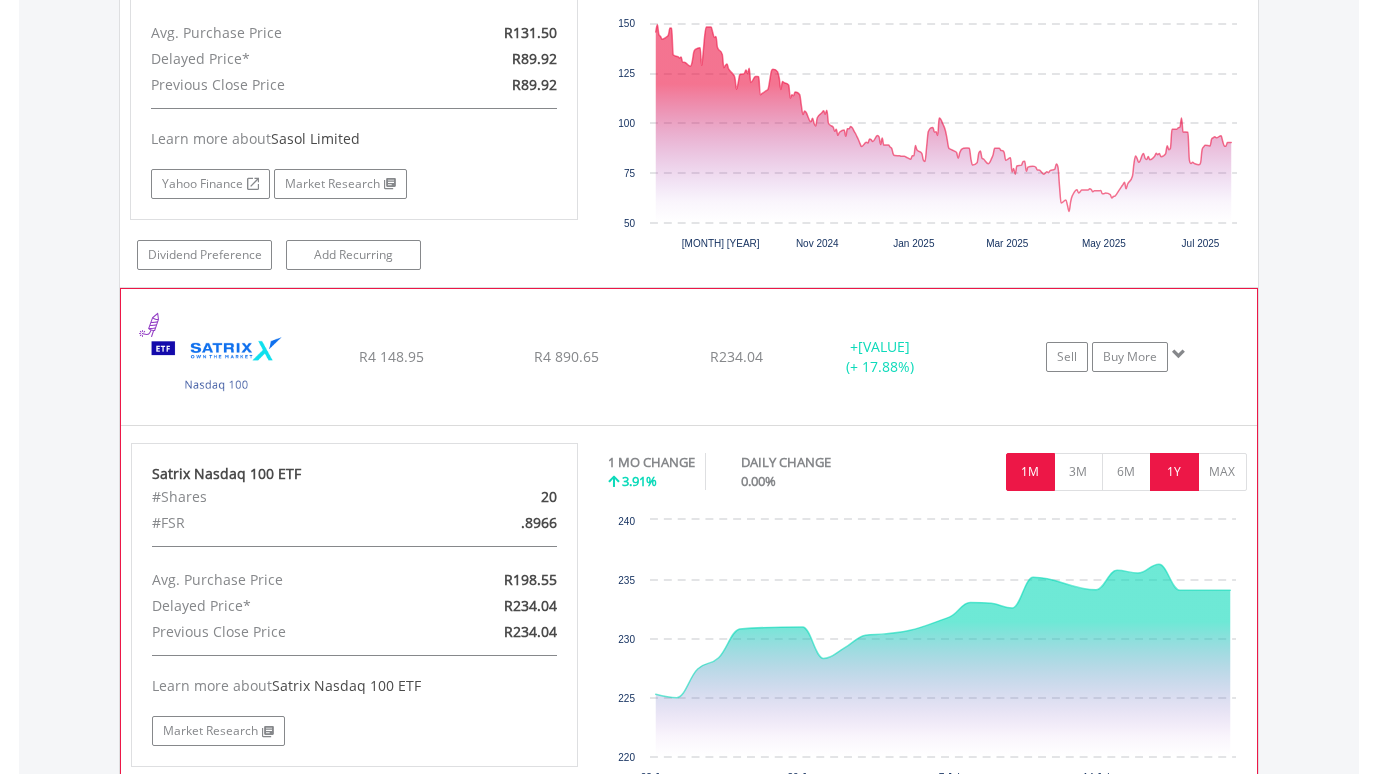 click on "1Y" at bounding box center [1174, 472] 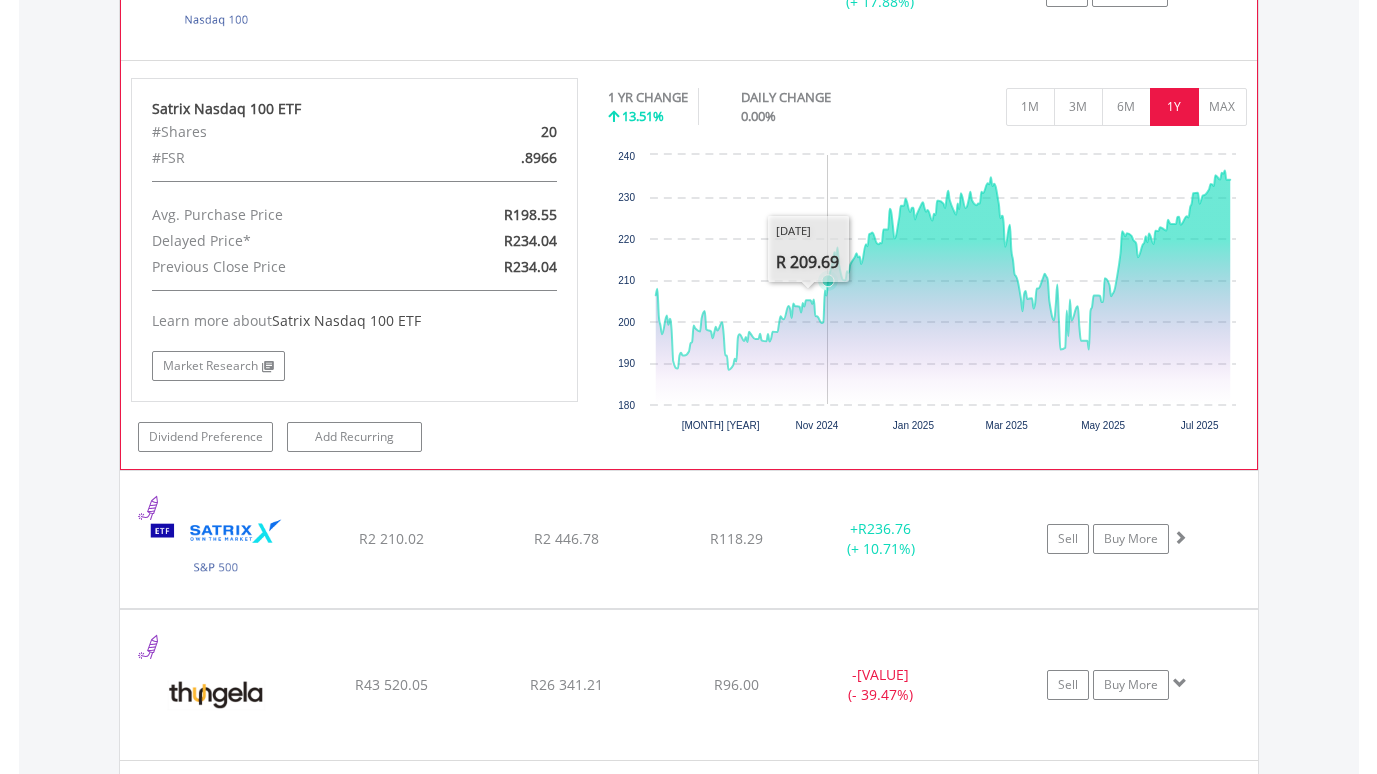 scroll, scrollTop: 4465, scrollLeft: 0, axis: vertical 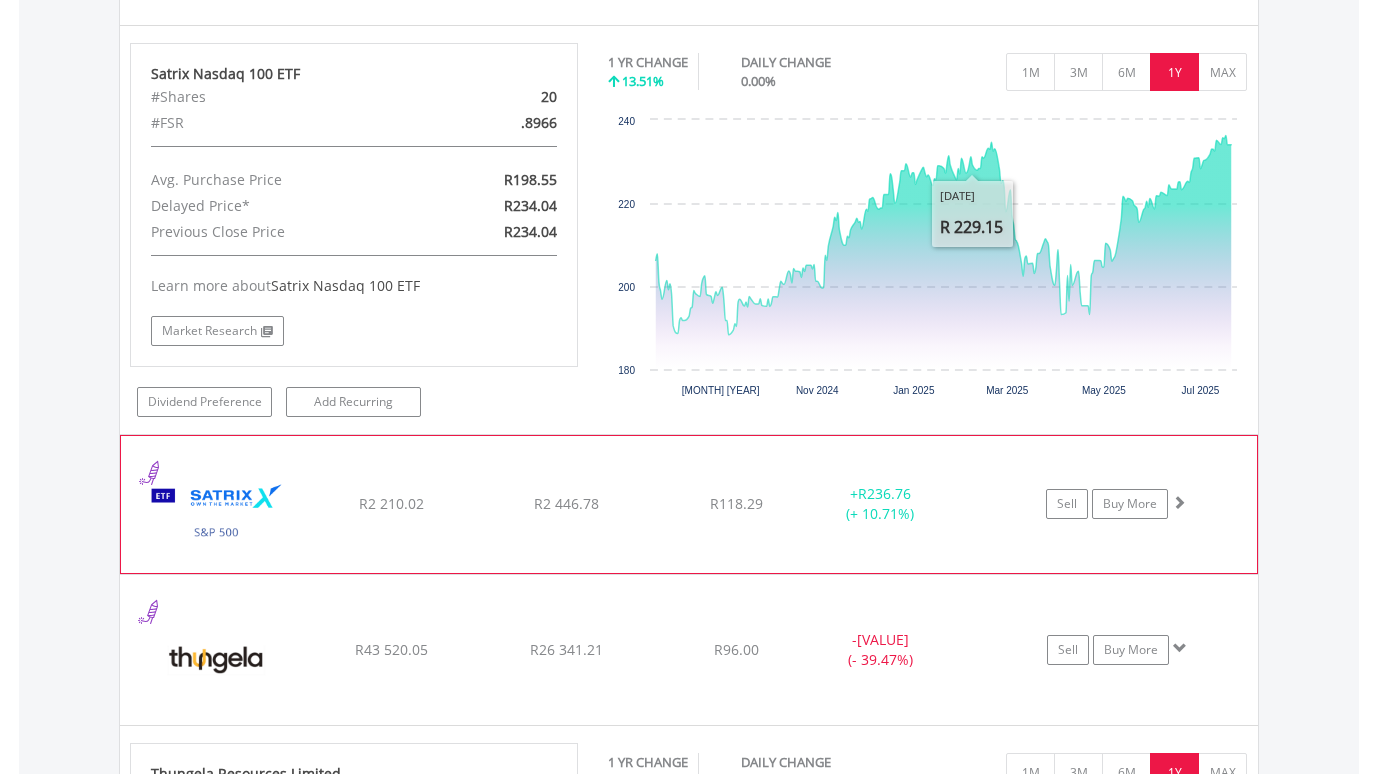 click on "+  R236.76 (+ 10.71%)" at bounding box center [881, -2728] 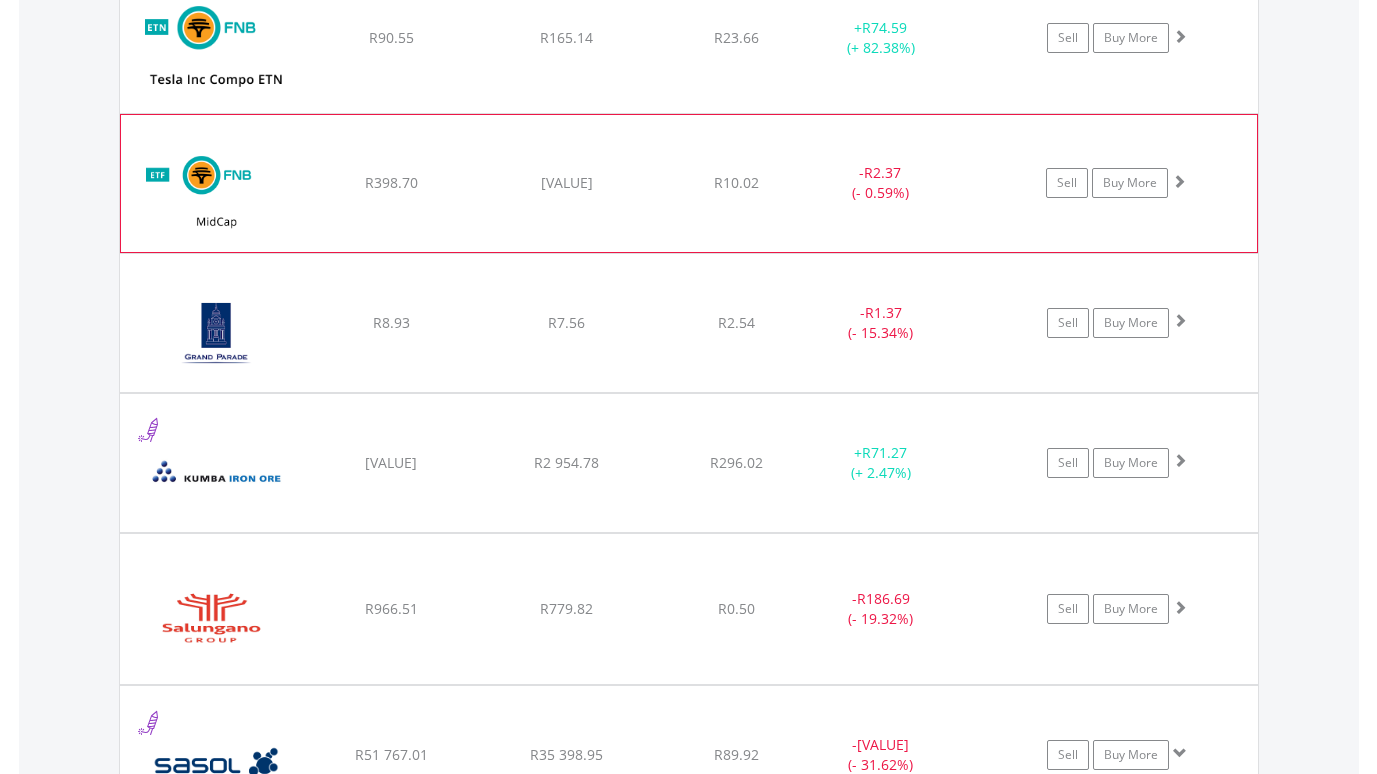 scroll, scrollTop: 3165, scrollLeft: 0, axis: vertical 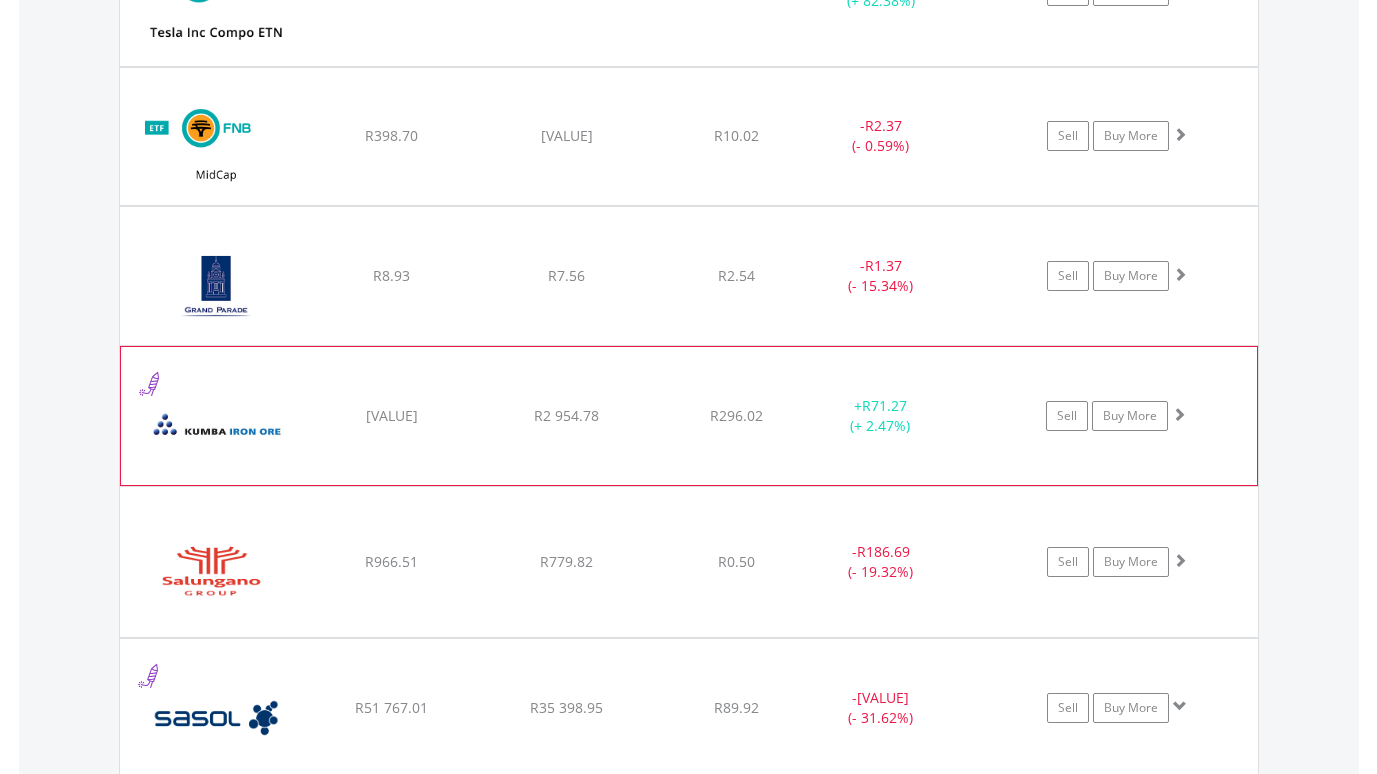 click on "﻿
Kumba Iron Ore Limited
R2 883.51
R2 954.78
R296.02
+  R71.27 (+ 2.47%)
Sell
Buy More" at bounding box center [689, -1428] 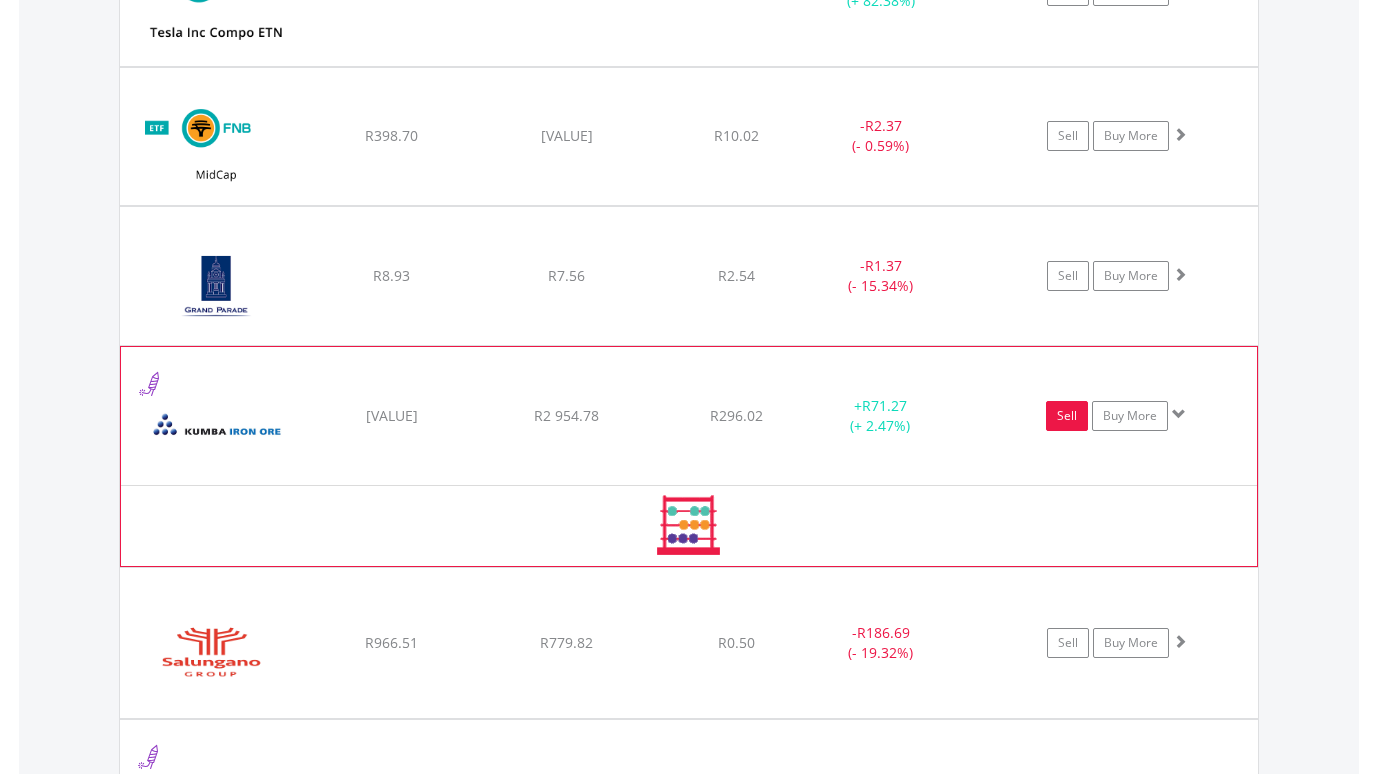 click on "Sell" at bounding box center [1067, 416] 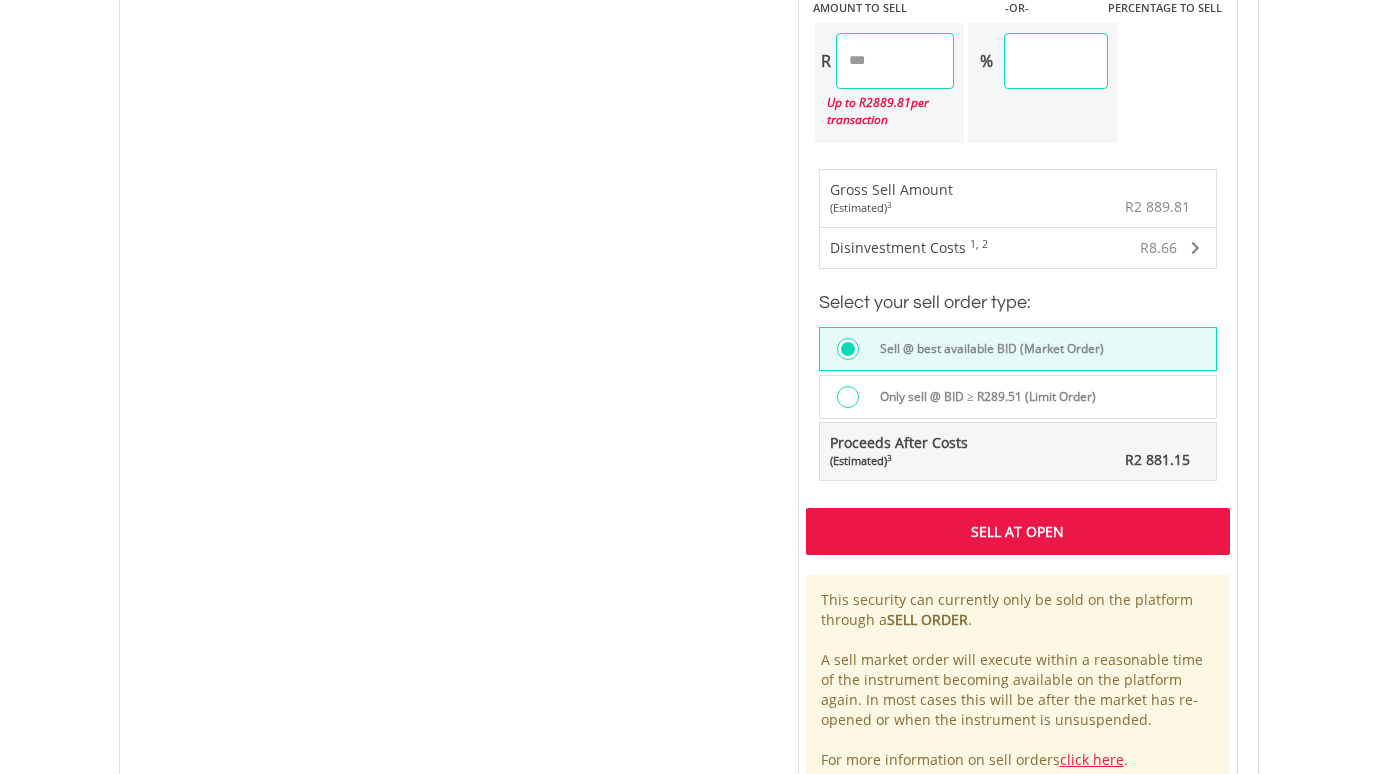 scroll, scrollTop: 1412, scrollLeft: 0, axis: vertical 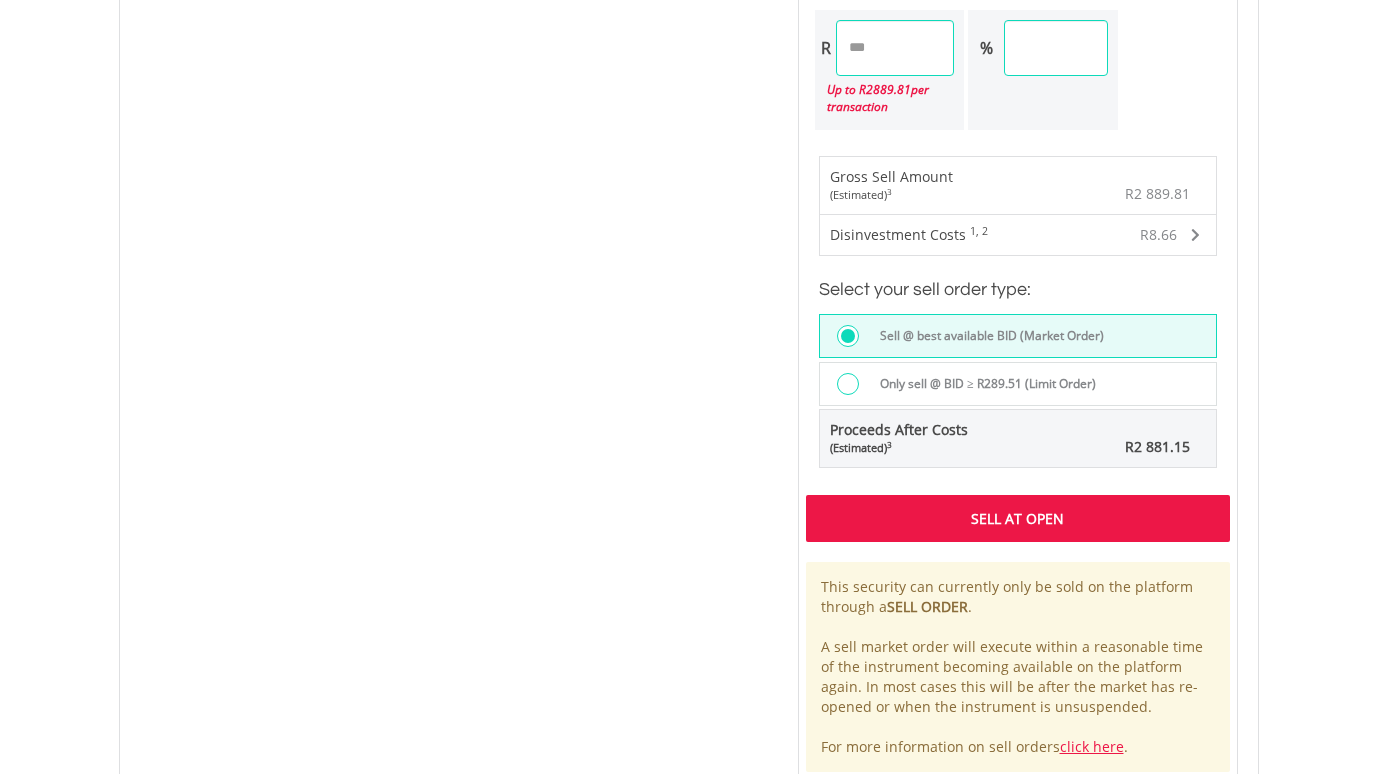 click on "Sell At Open" at bounding box center [1018, 518] 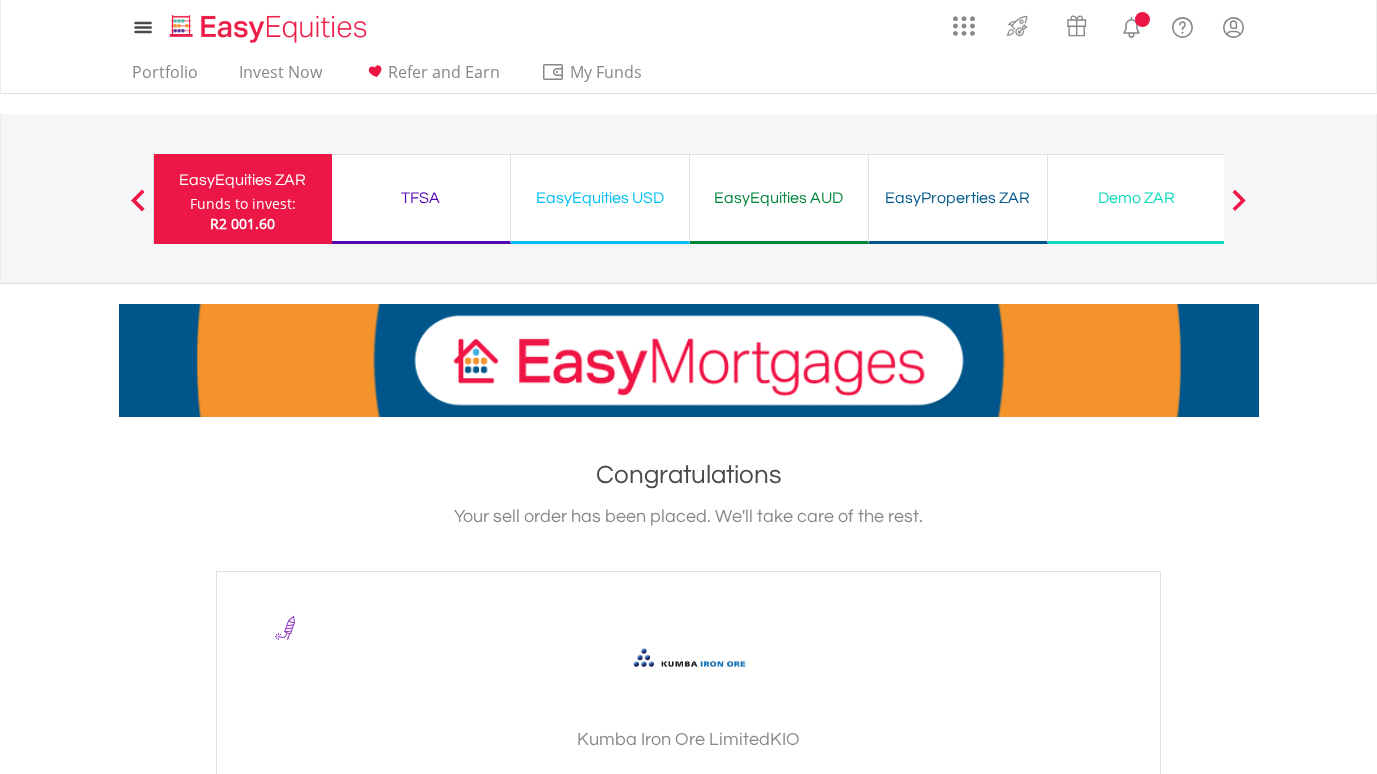 scroll, scrollTop: 0, scrollLeft: 0, axis: both 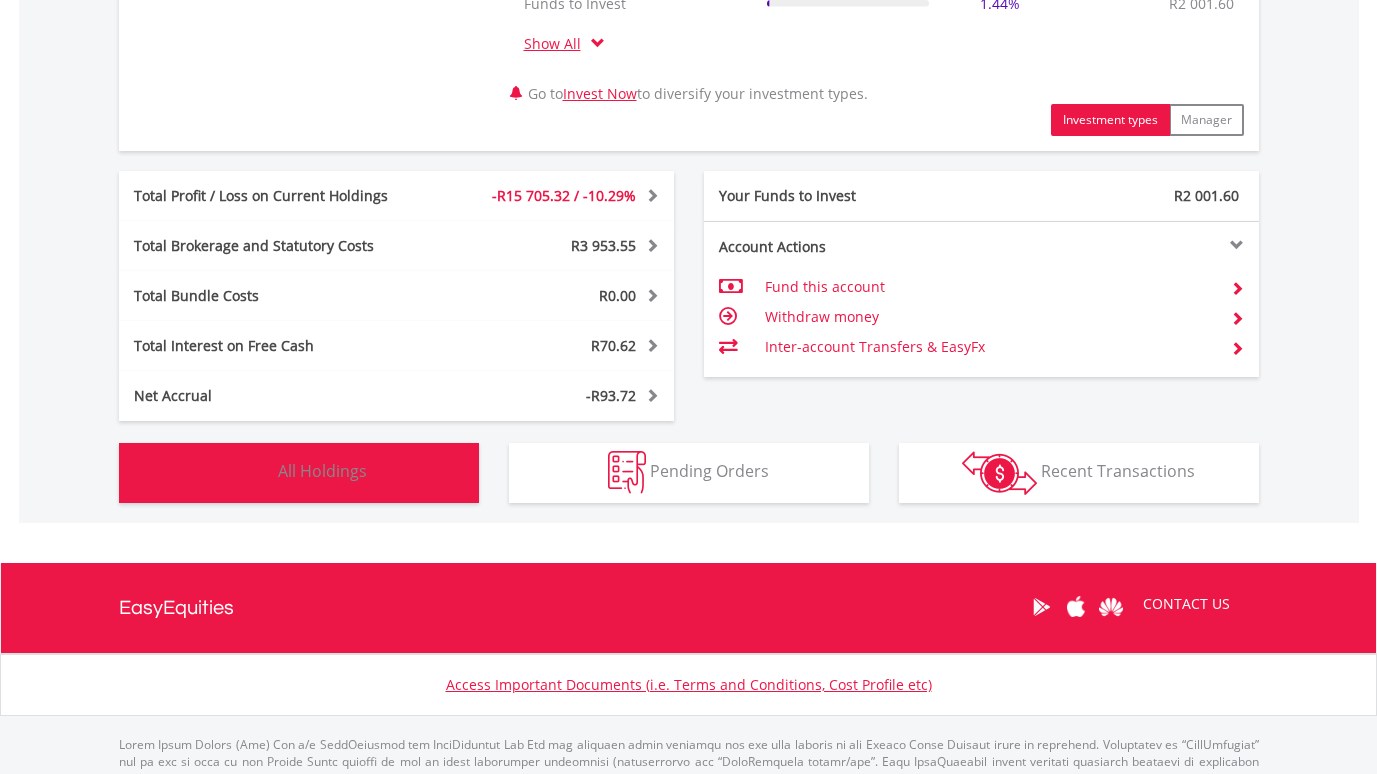 click on "Holdings
All Holdings" at bounding box center (299, 473) 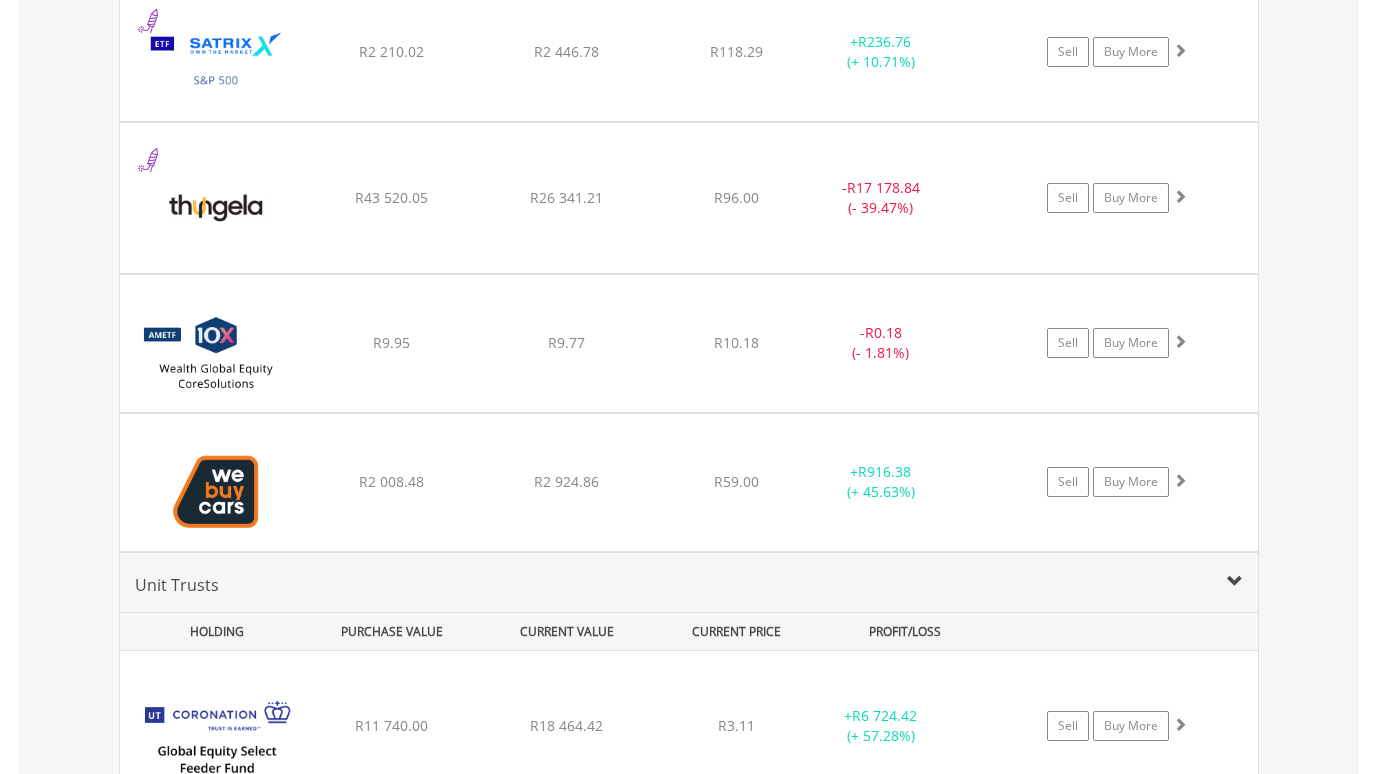 scroll, scrollTop: 4163, scrollLeft: 0, axis: vertical 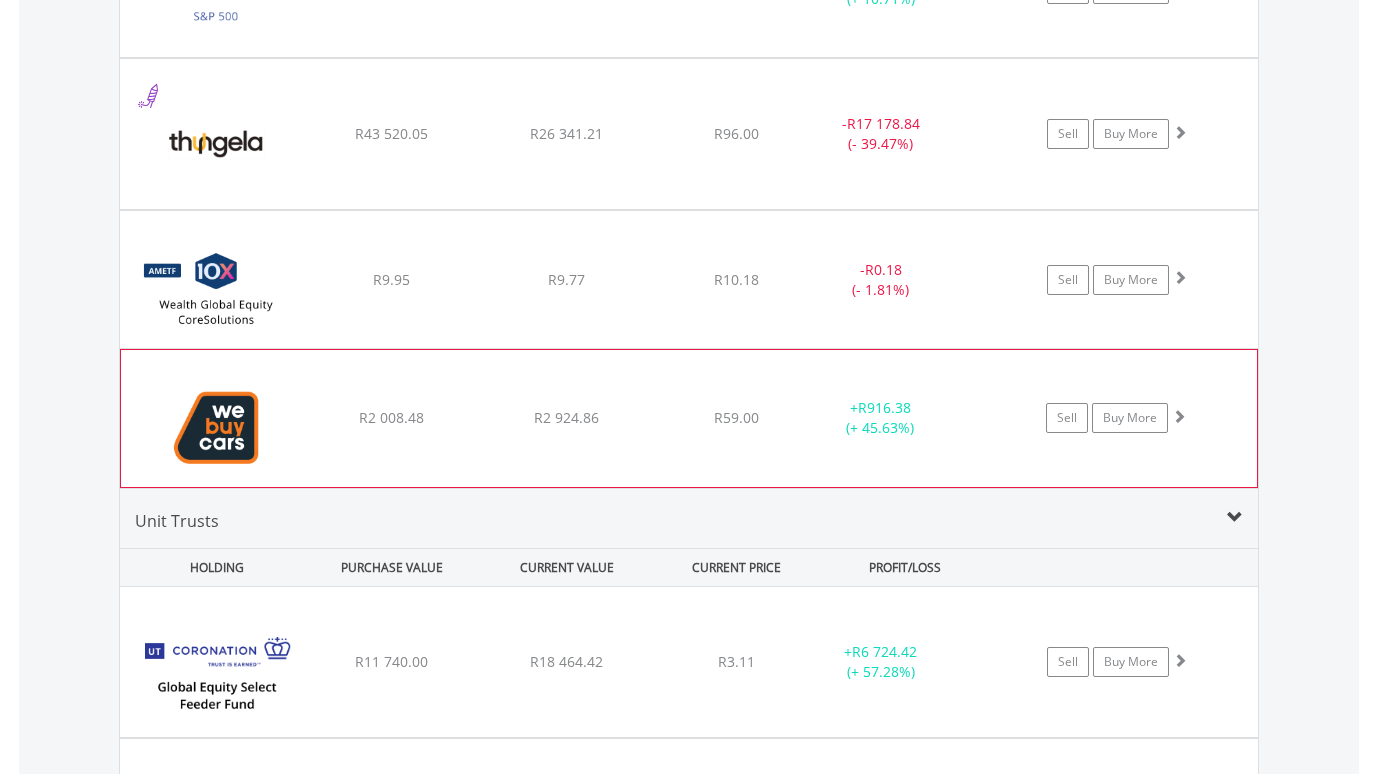 click on "﻿
WeBuyCars Holdings Ltd
R2 008.48
R2 924.86
R59.00
+  R916.38 (+ 45.63%)
Sell
Buy More" at bounding box center (689, -2426) 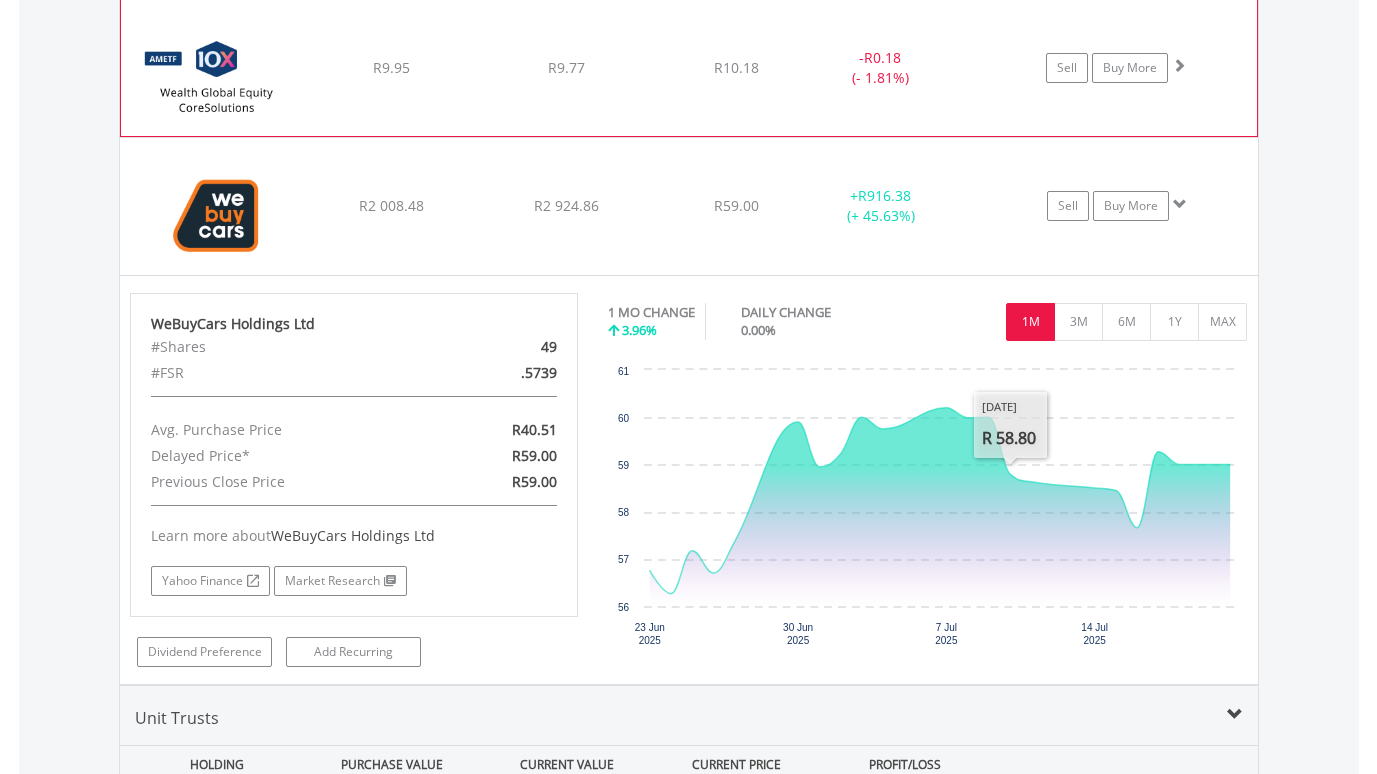 scroll, scrollTop: 4363, scrollLeft: 0, axis: vertical 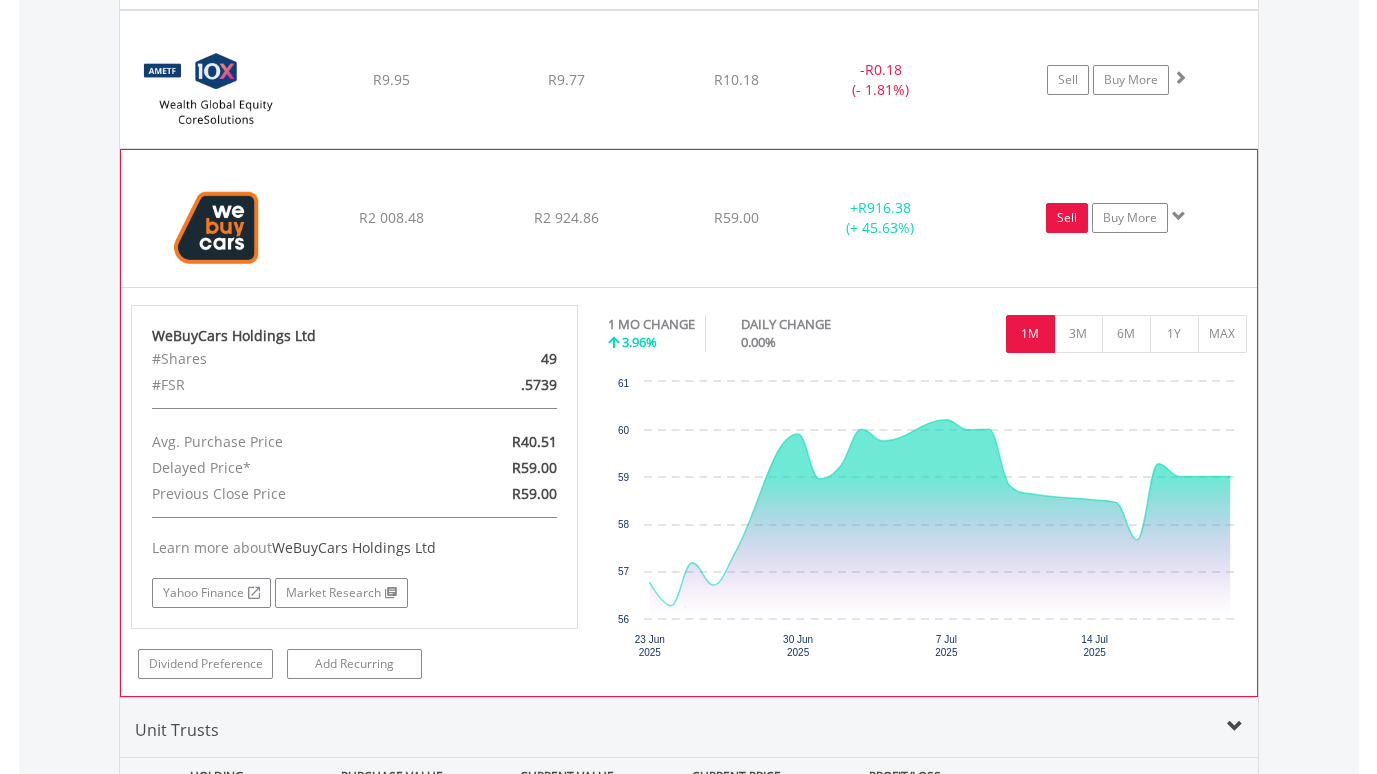 click on "Sell" at bounding box center (1067, 218) 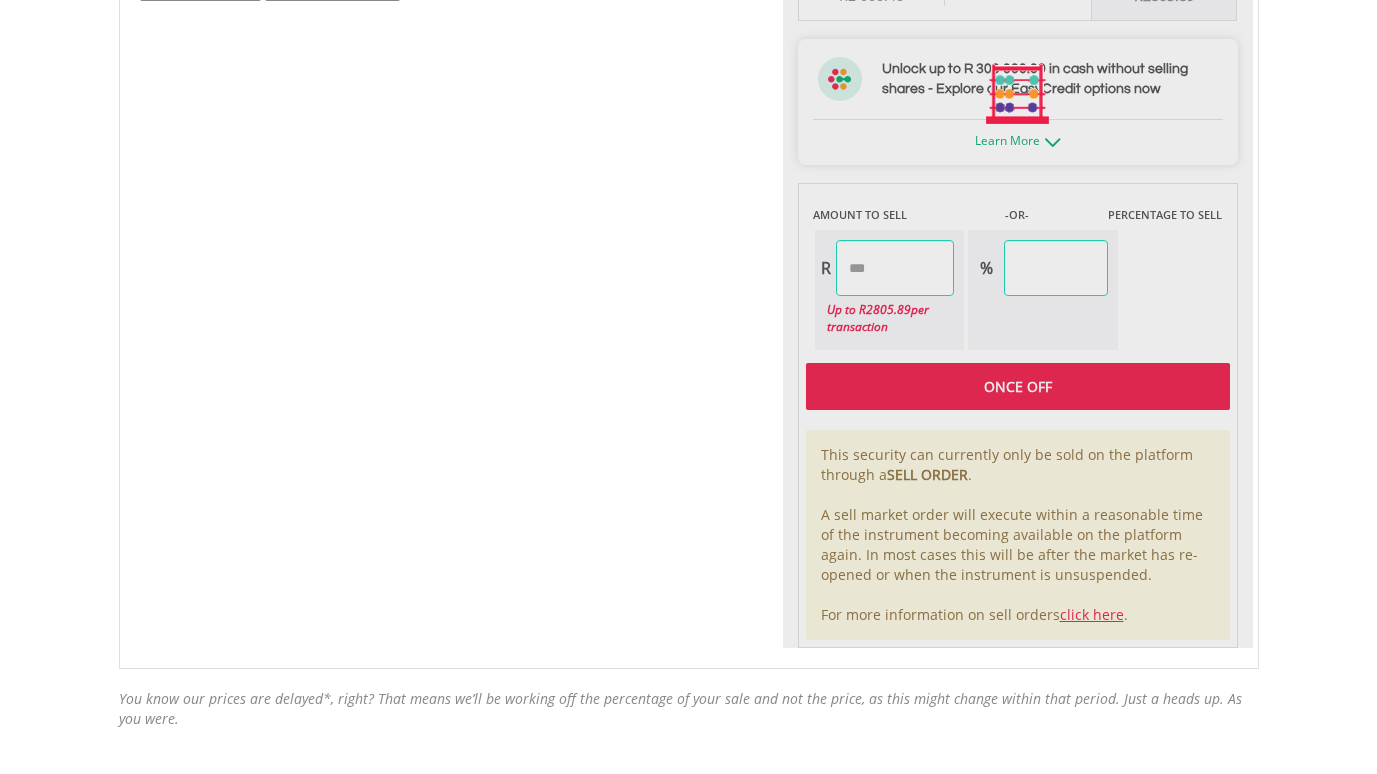 scroll, scrollTop: 1000, scrollLeft: 0, axis: vertical 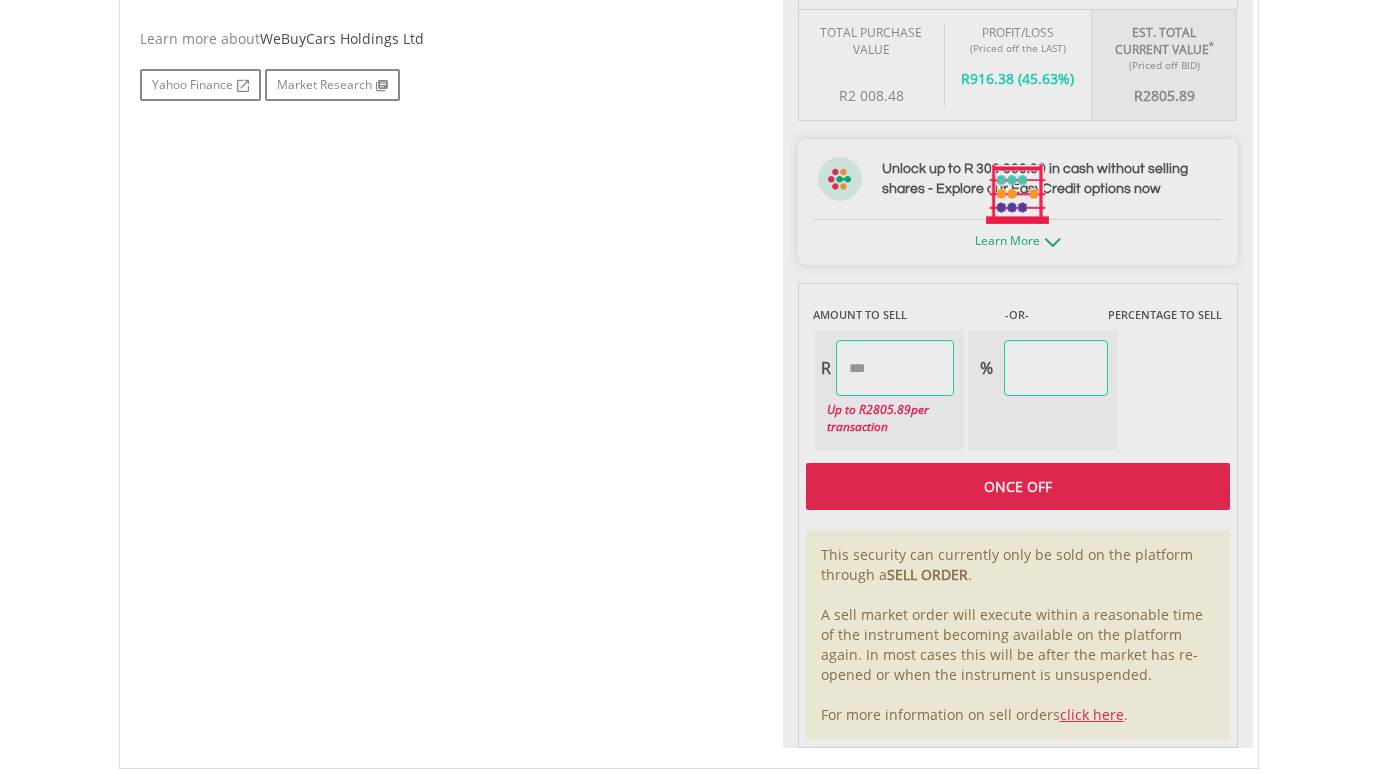 type on "*******" 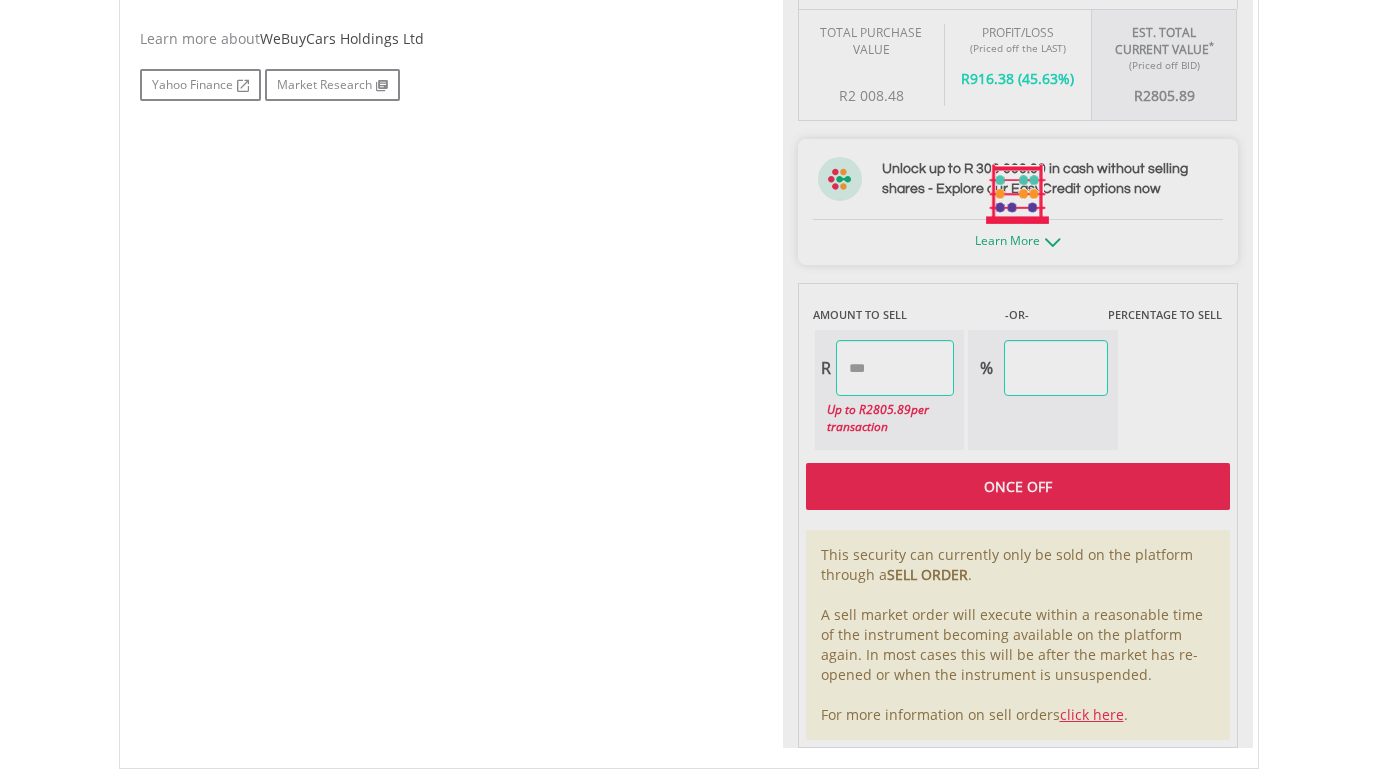type on "******" 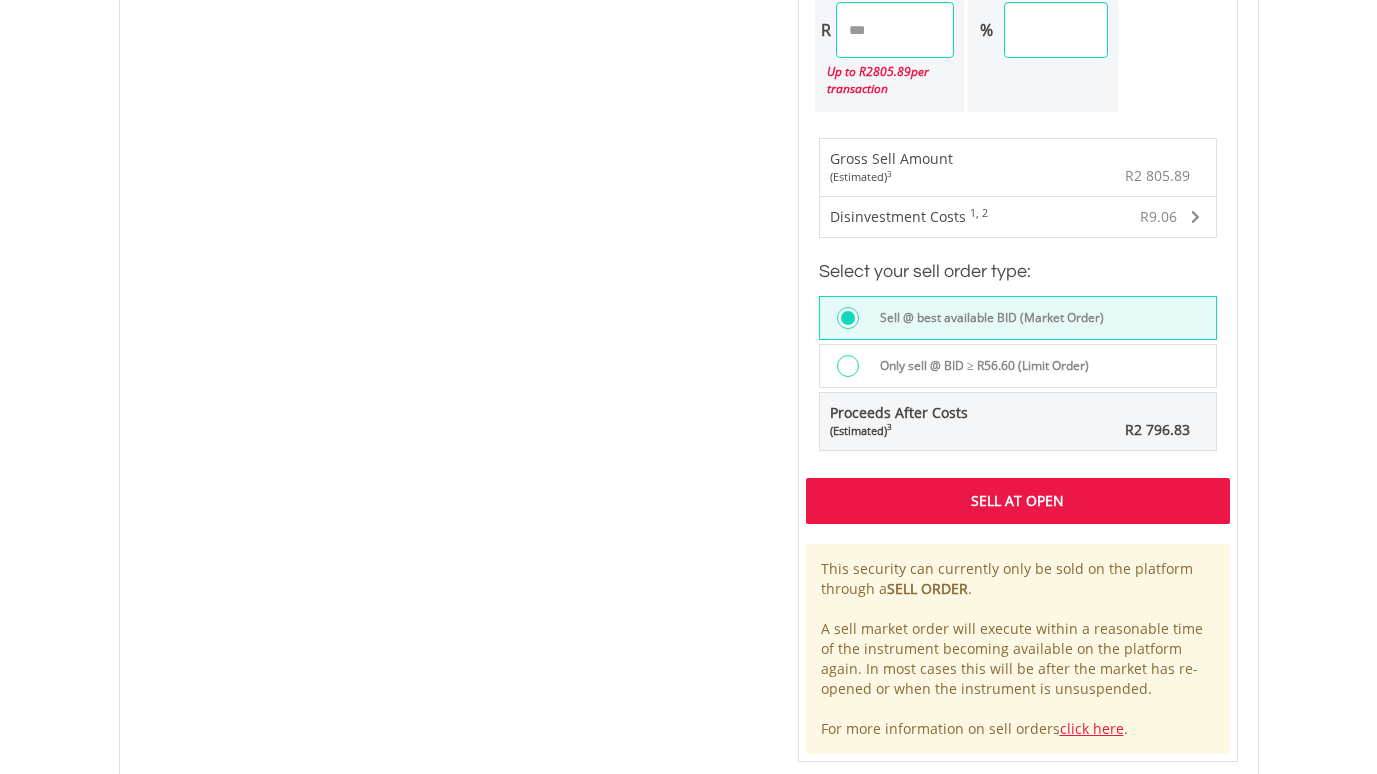 scroll, scrollTop: 1500, scrollLeft: 0, axis: vertical 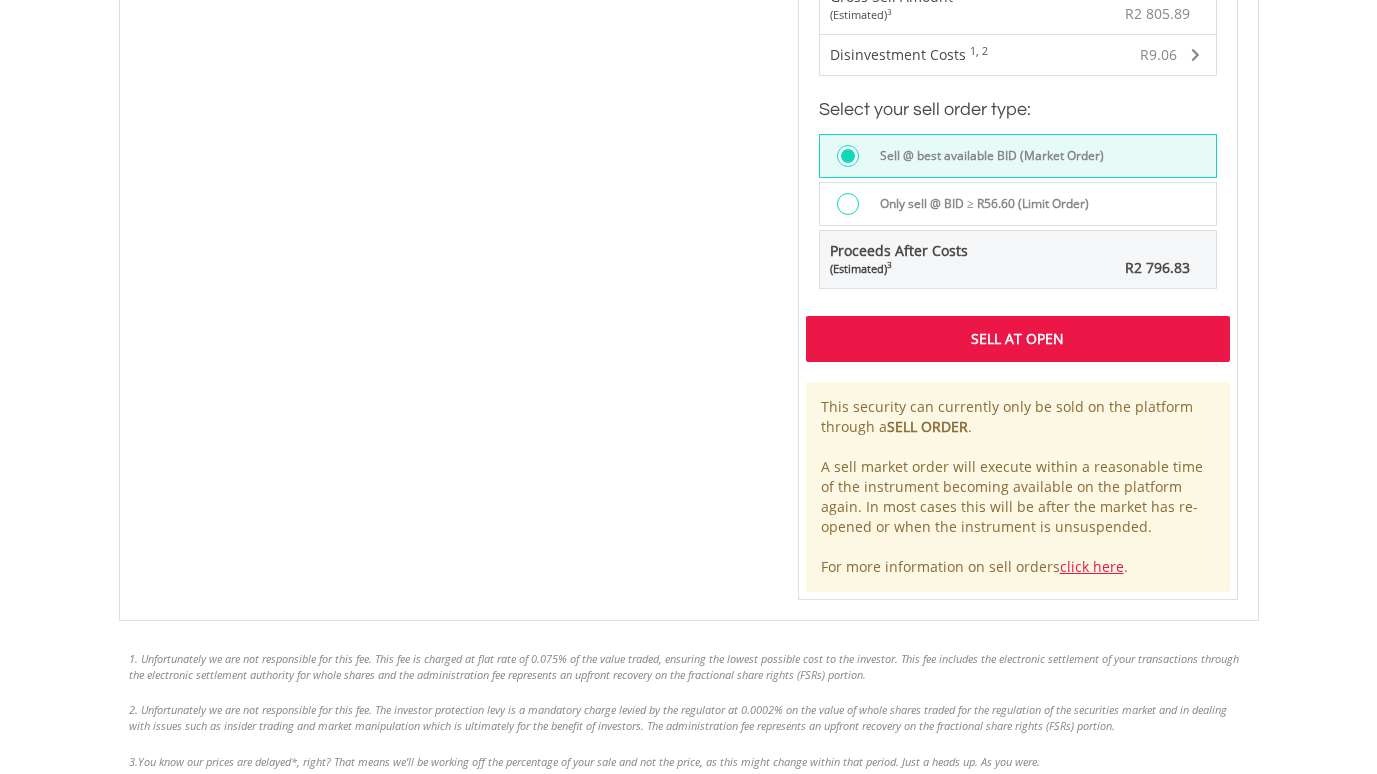 click on "Sell At Open" at bounding box center [1018, 339] 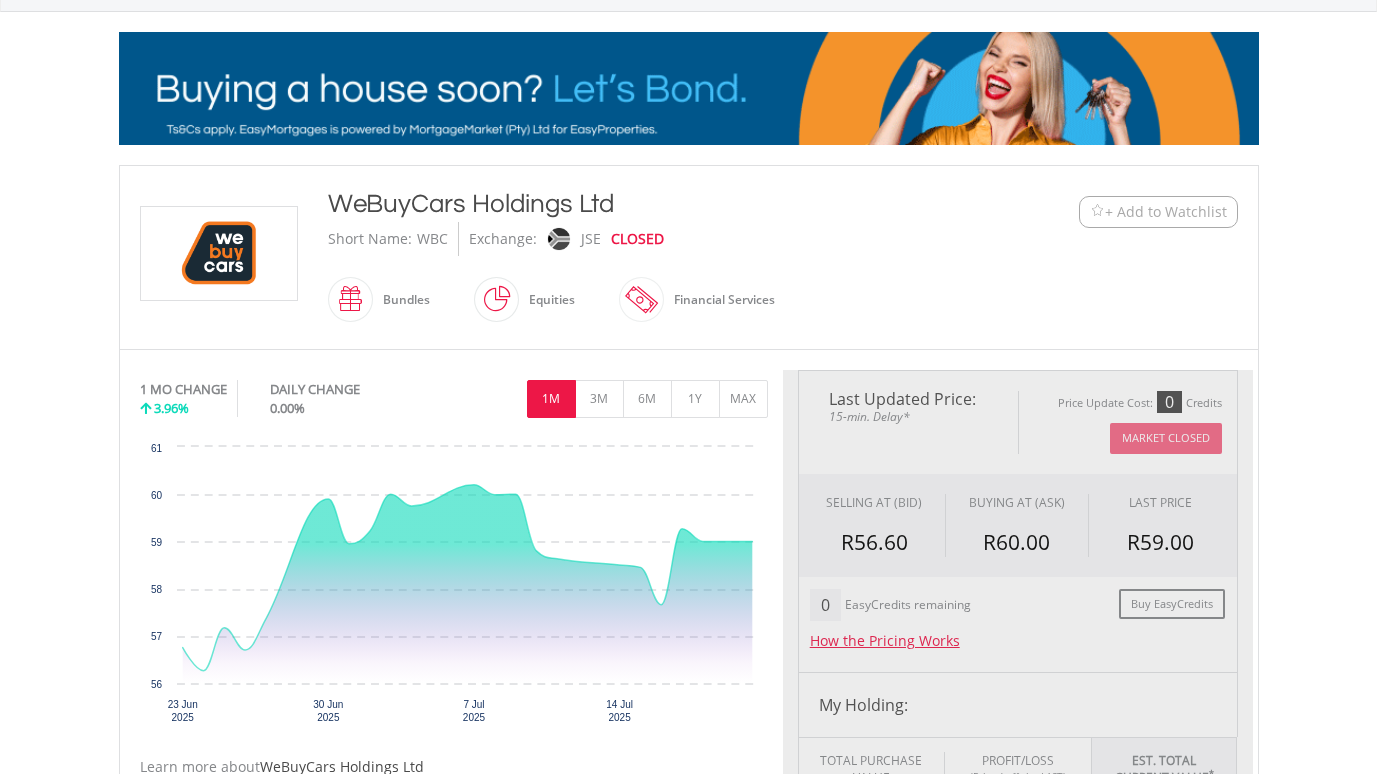 scroll, scrollTop: 200, scrollLeft: 0, axis: vertical 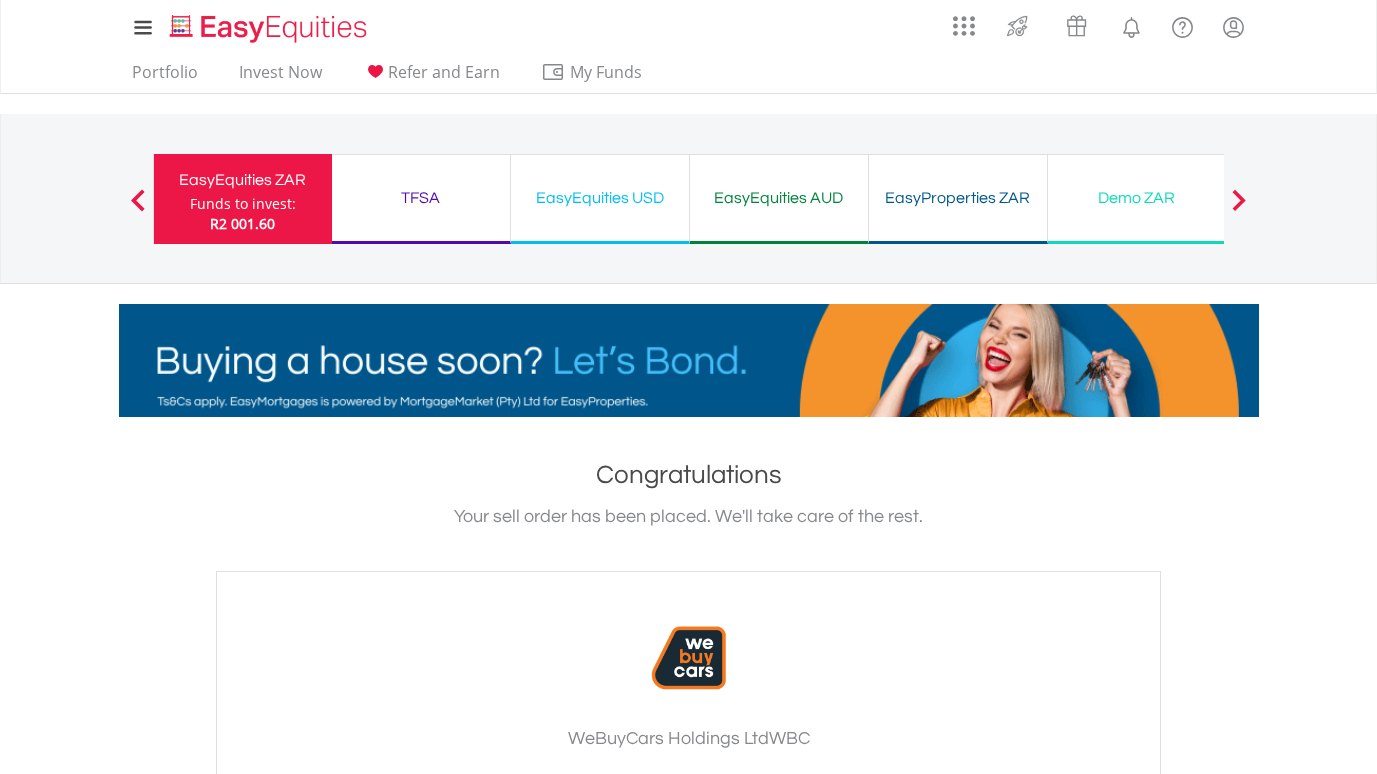 click on "R2 001.60" at bounding box center [242, 223] 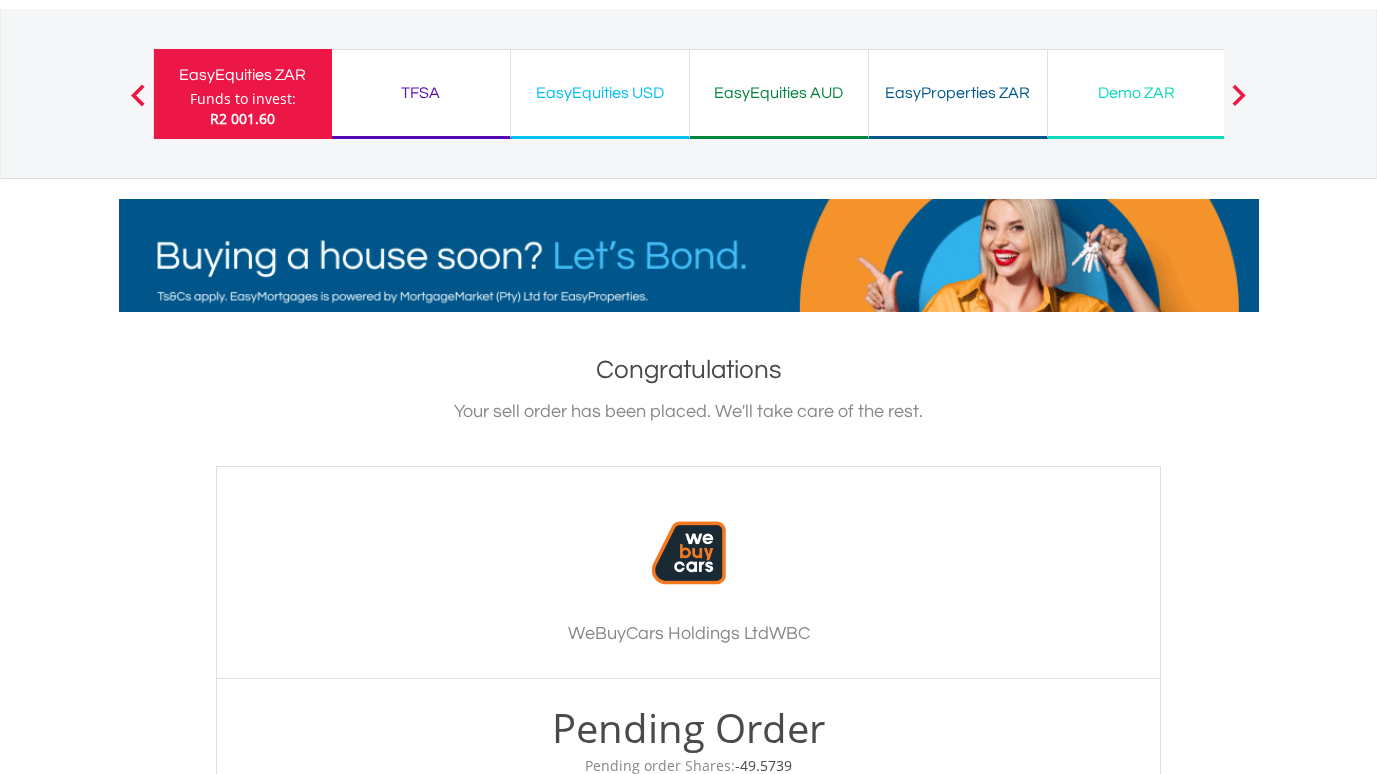 scroll, scrollTop: 387, scrollLeft: 0, axis: vertical 